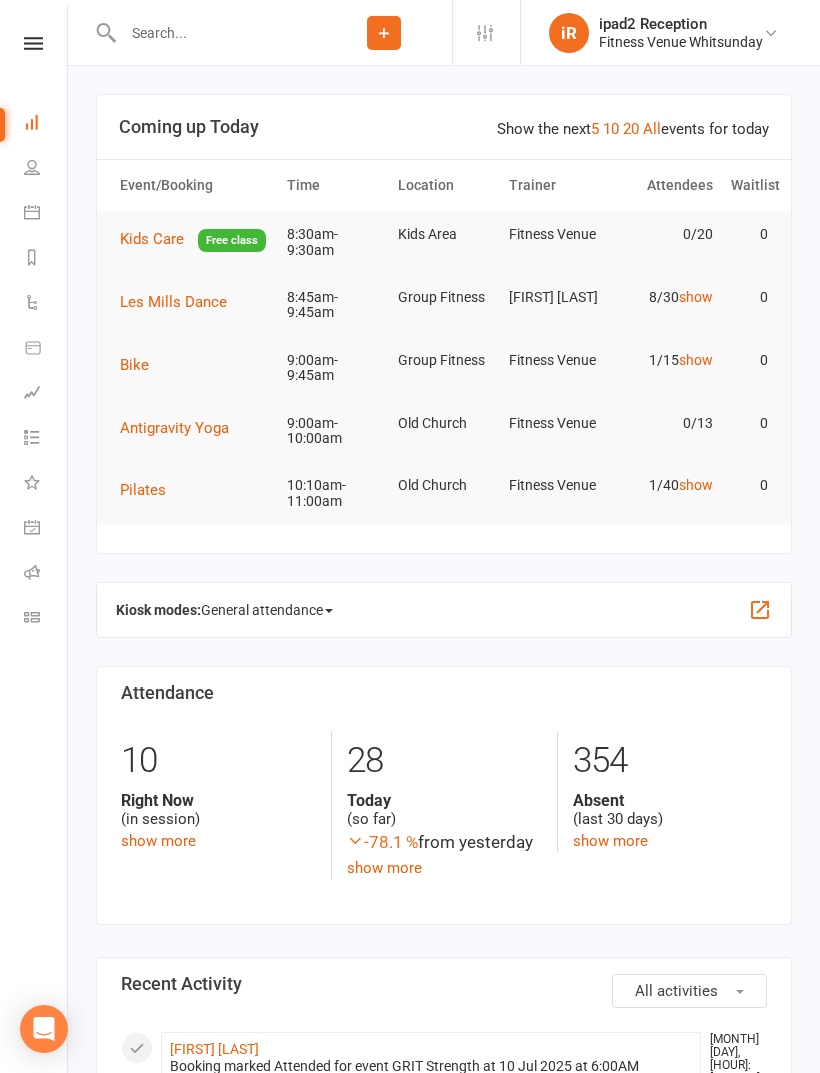 scroll, scrollTop: 0, scrollLeft: 0, axis: both 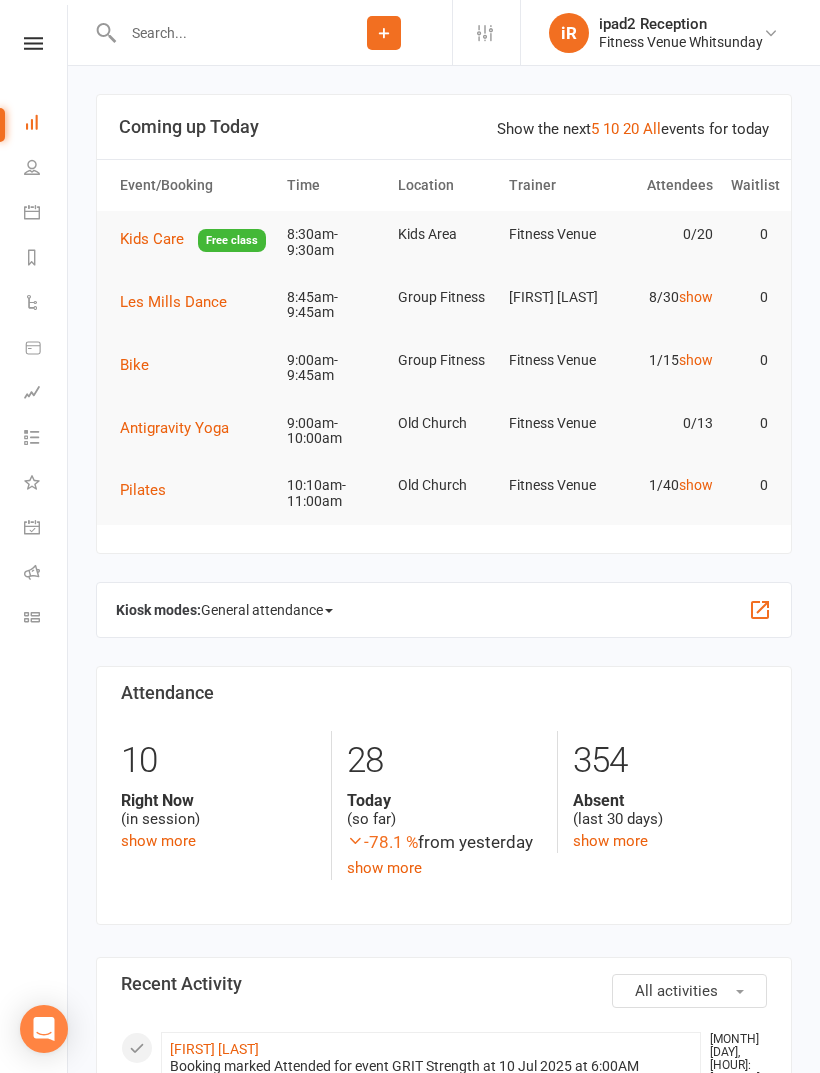 click on "Bike" at bounding box center [193, 239] 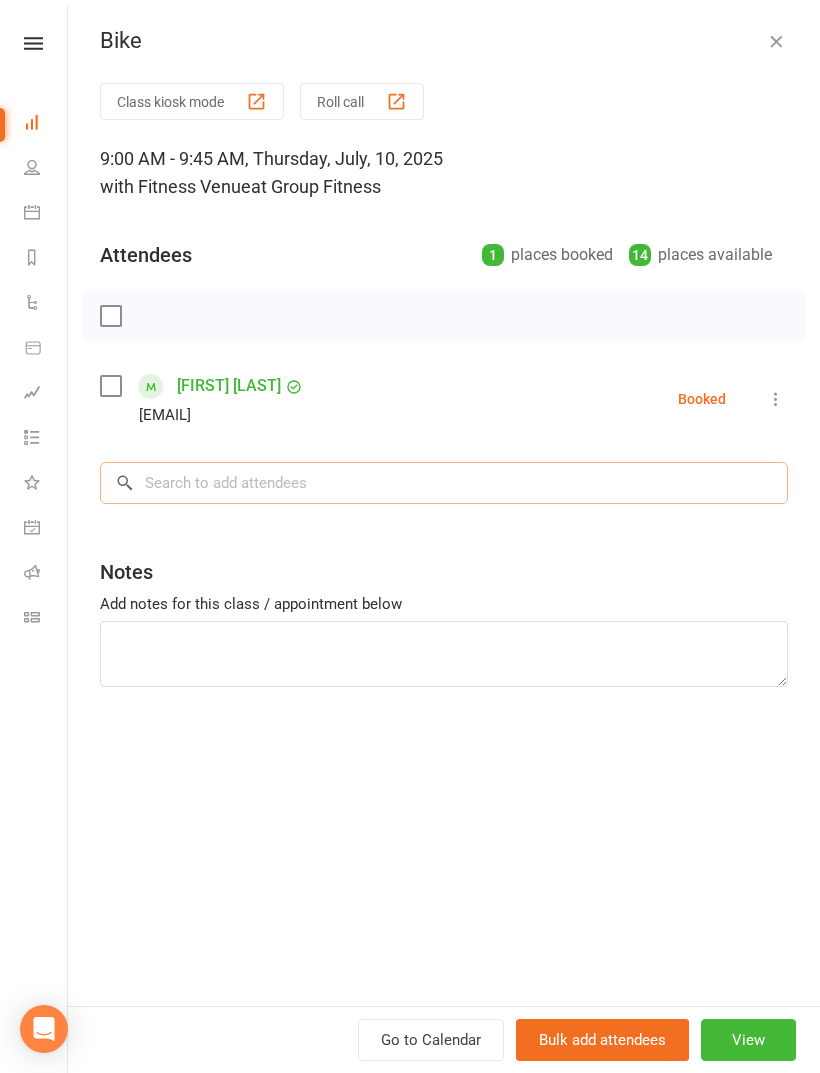 click at bounding box center (444, 483) 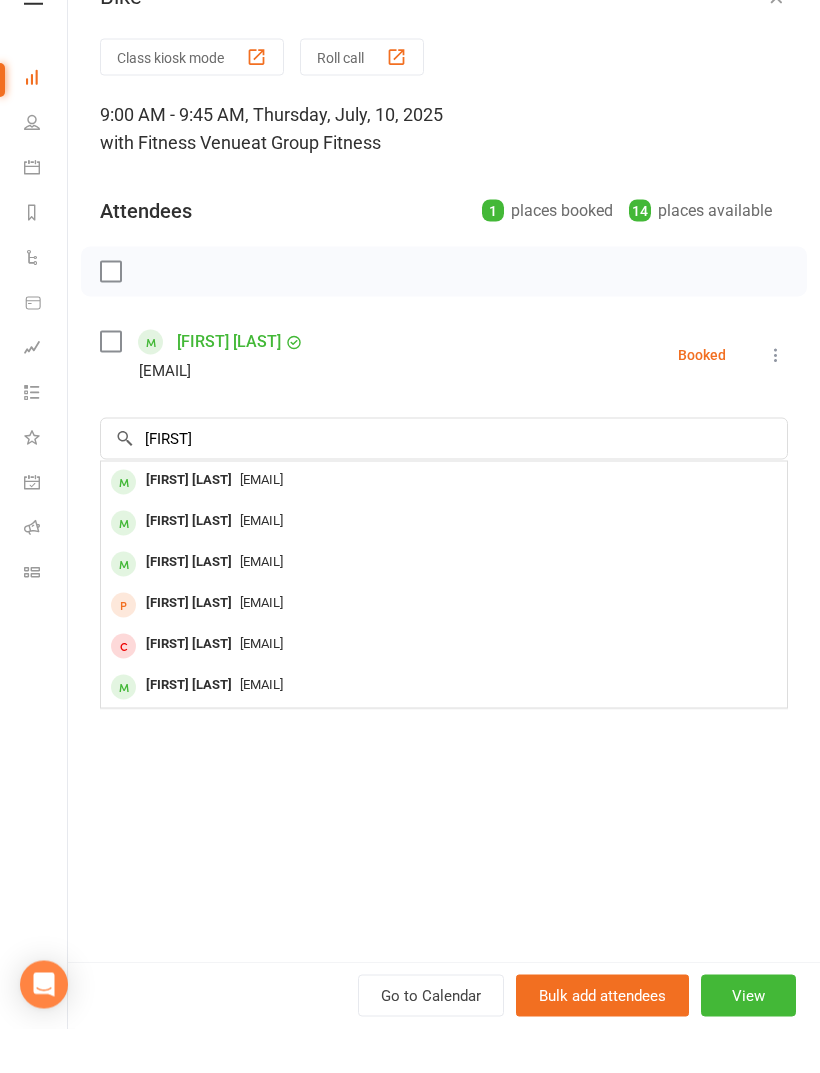 click on "[FIRST] [LAST]" at bounding box center [189, 524] 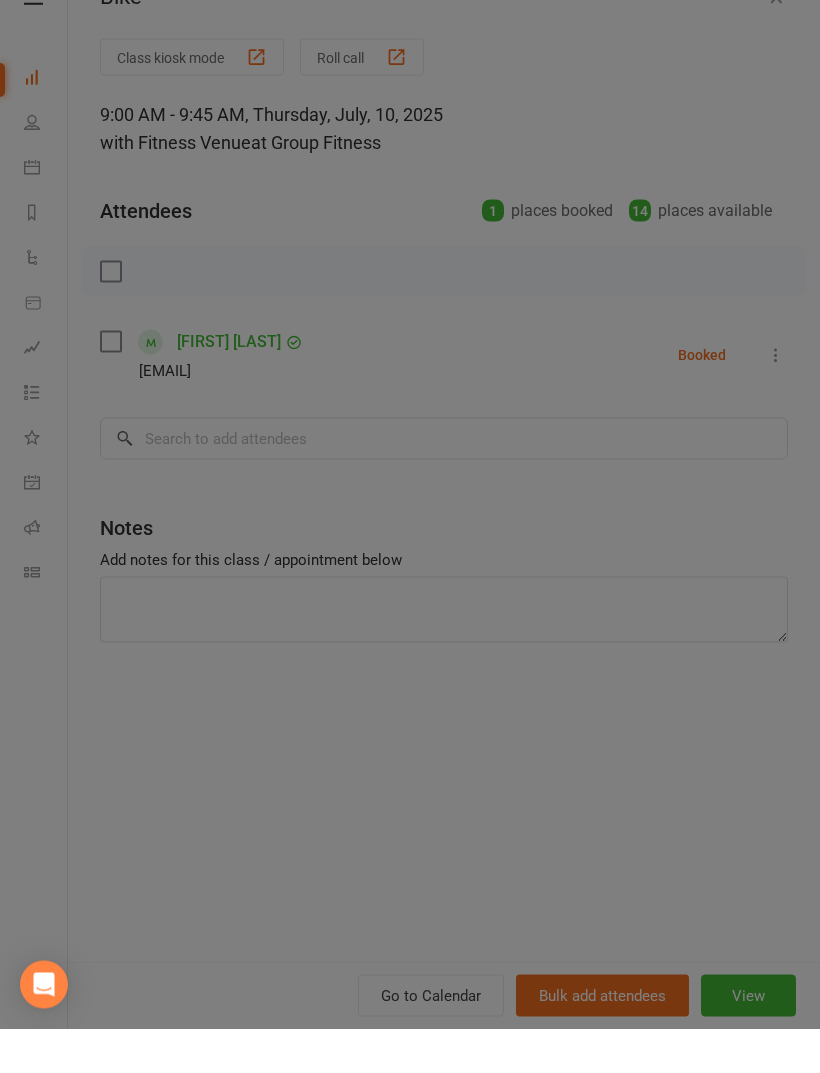 scroll, scrollTop: 45, scrollLeft: 0, axis: vertical 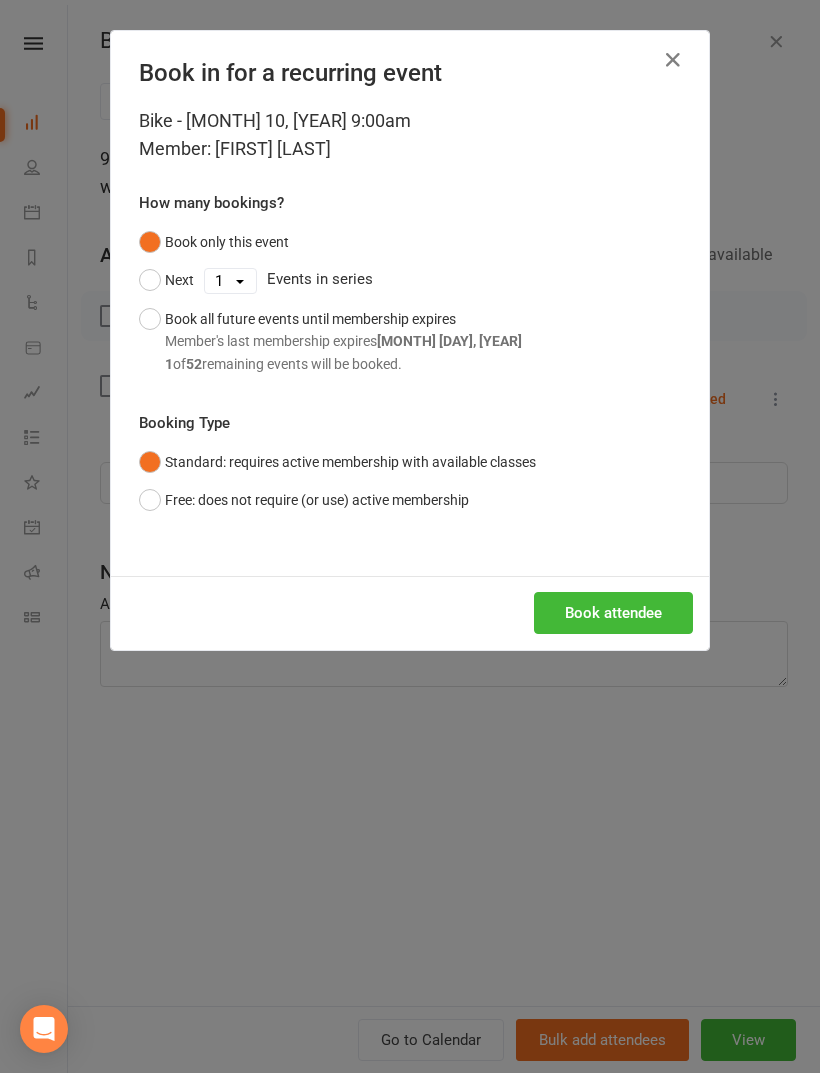 click on "Book attendee" at bounding box center [613, 613] 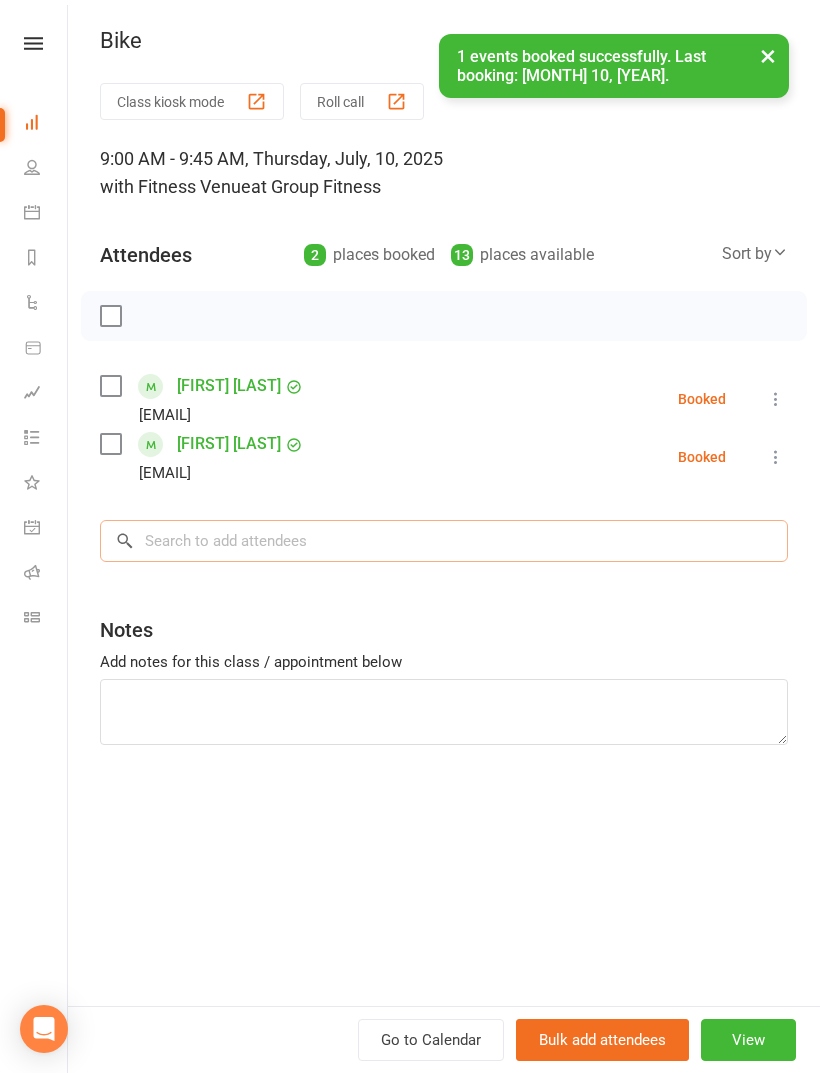 click at bounding box center [444, 541] 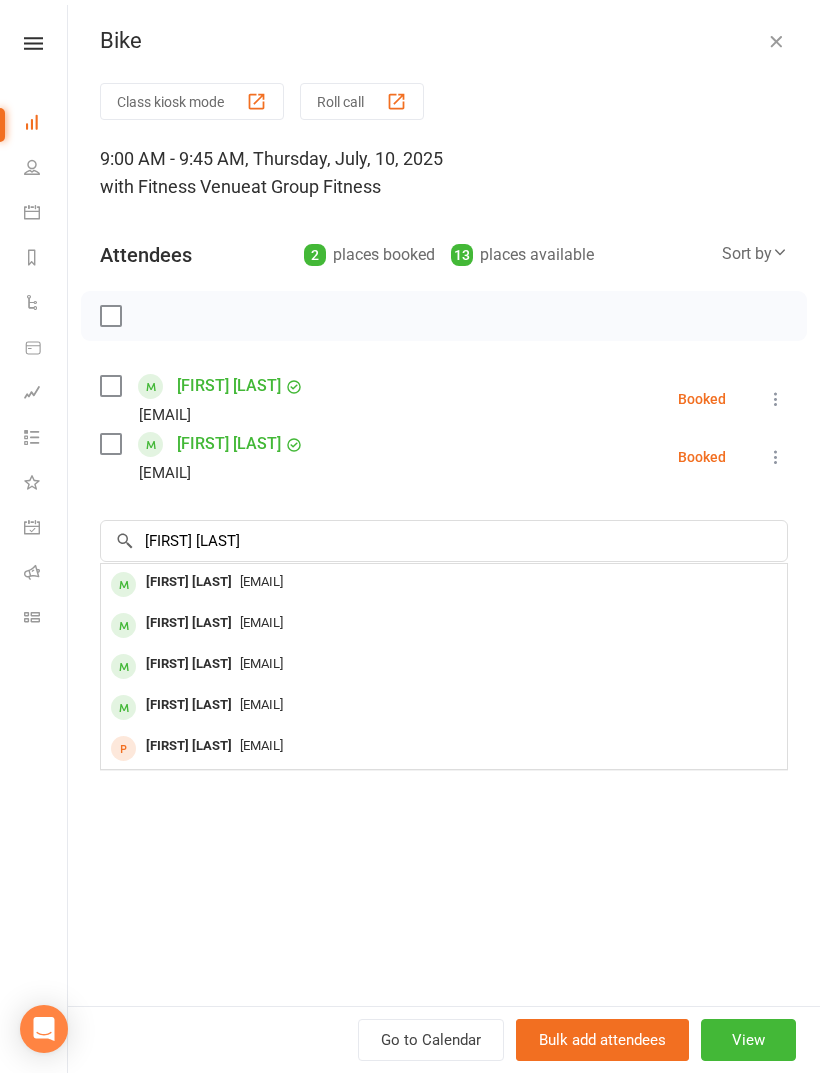 click on "[FIRST] [LAST]" at bounding box center (189, 582) 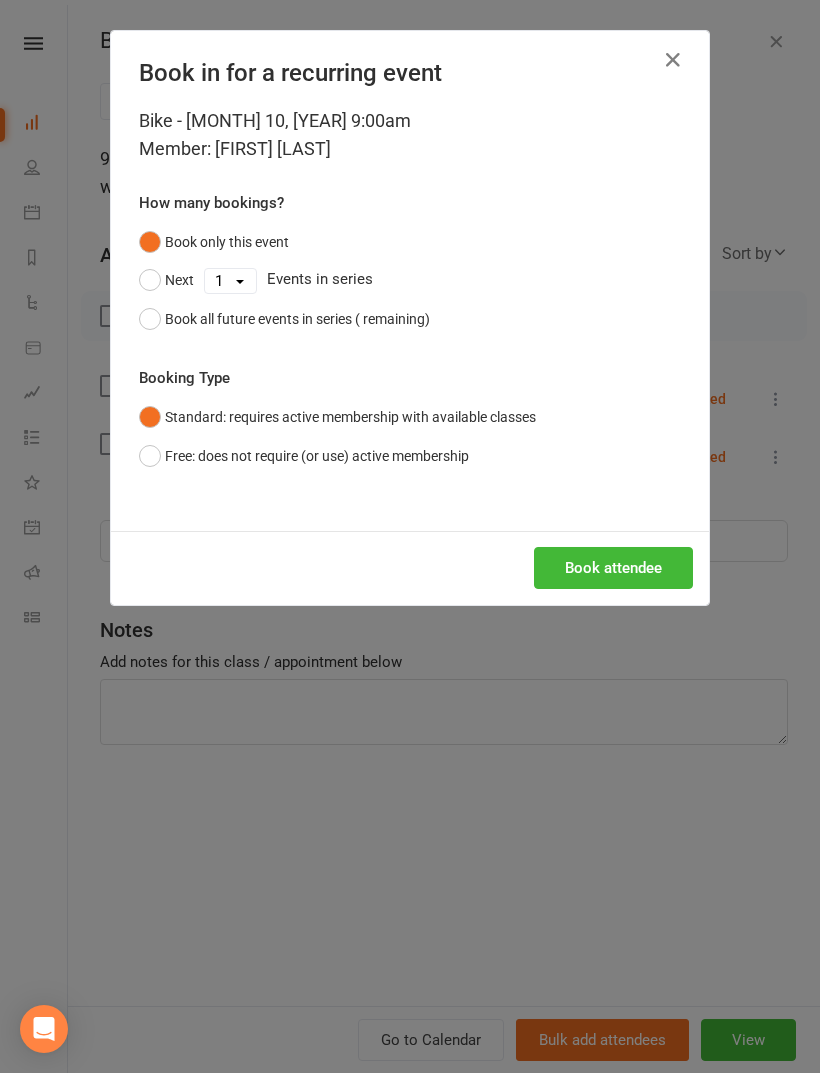 scroll, scrollTop: 45, scrollLeft: 0, axis: vertical 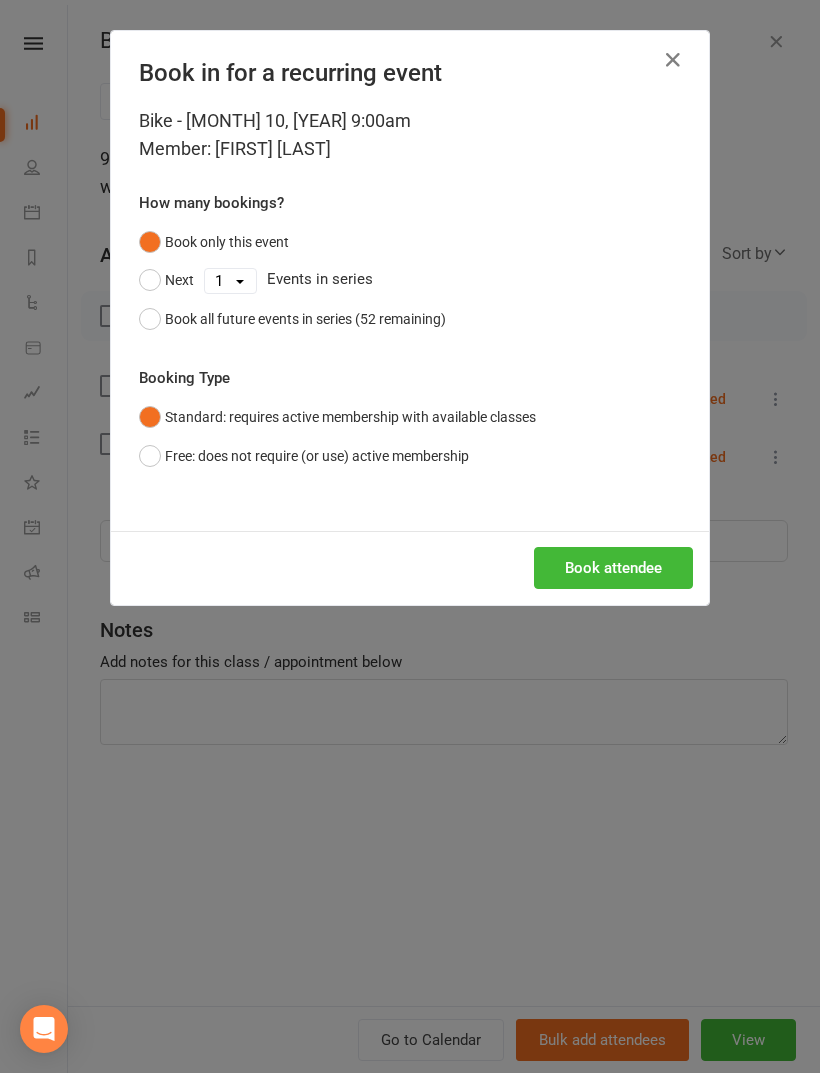 click on "Book attendee" at bounding box center [613, 568] 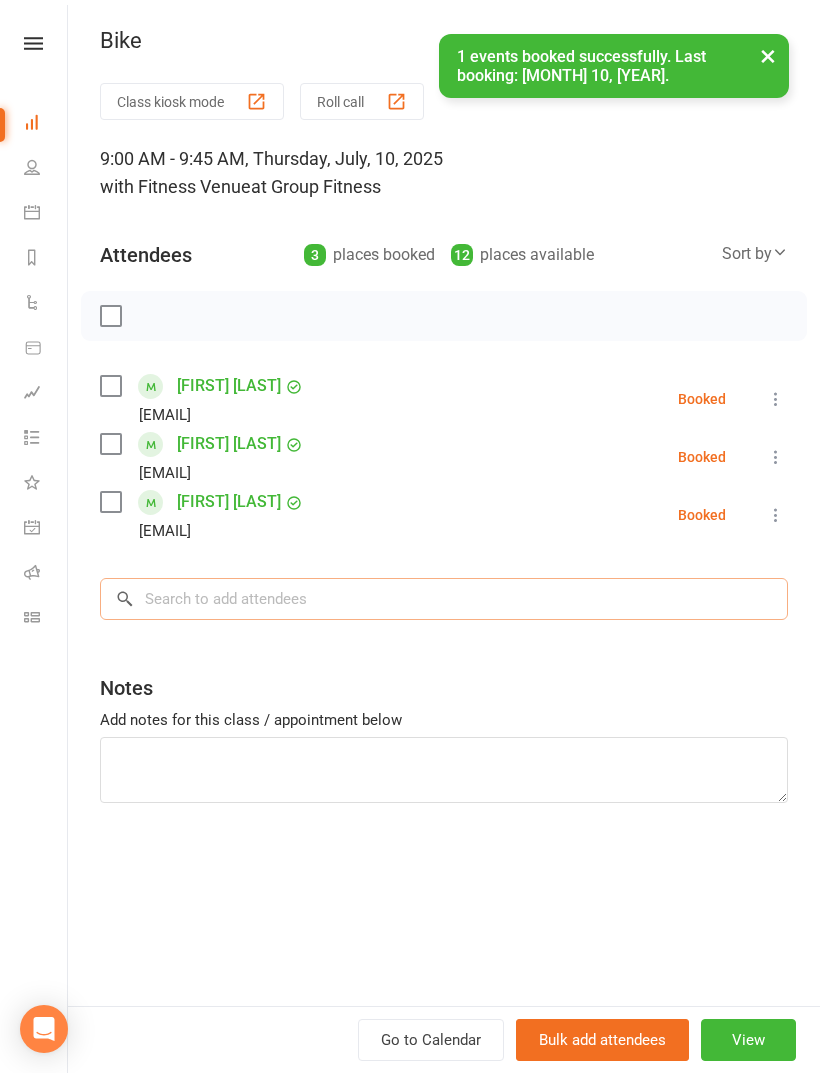 click at bounding box center [444, 599] 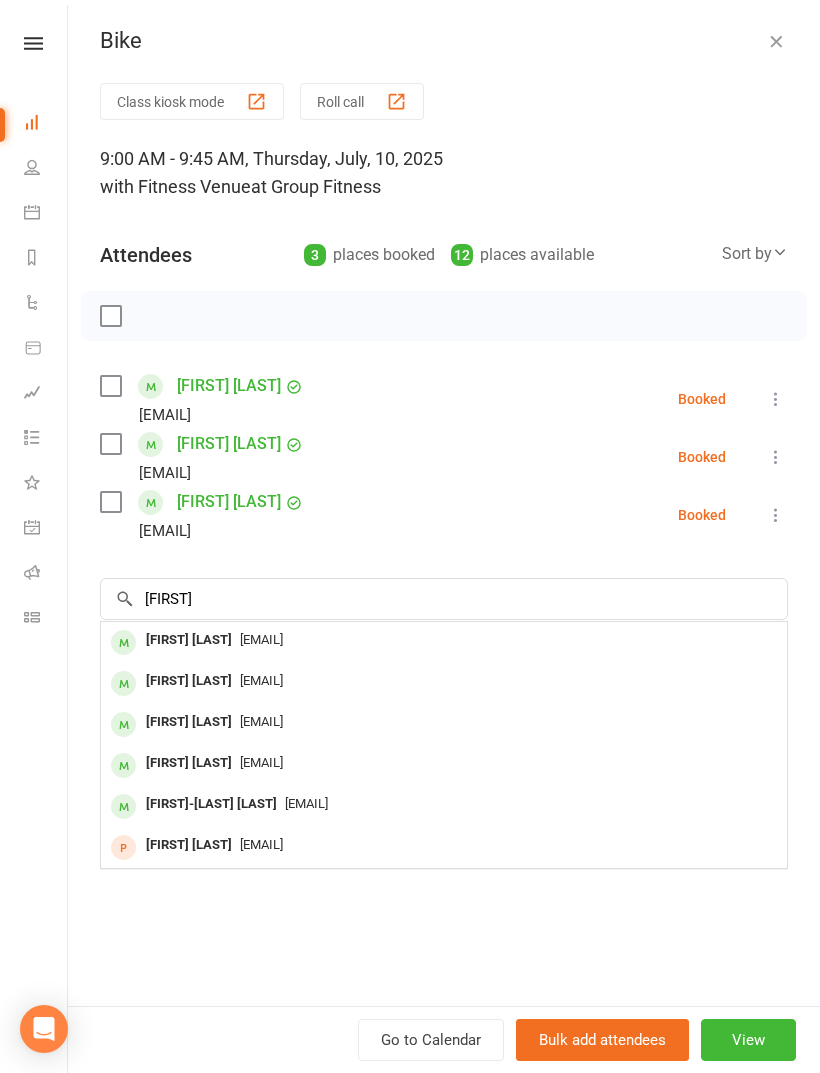 click on "[FIRST] [LAST]" at bounding box center (189, 640) 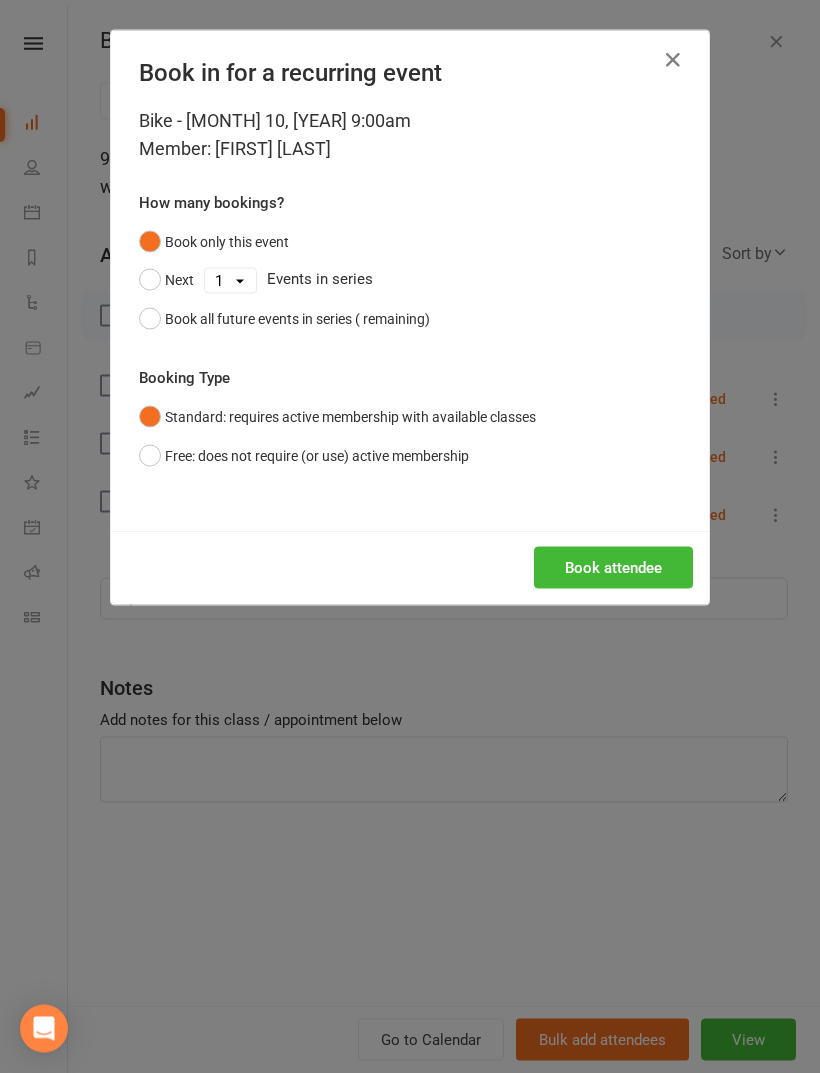 scroll, scrollTop: 45, scrollLeft: 0, axis: vertical 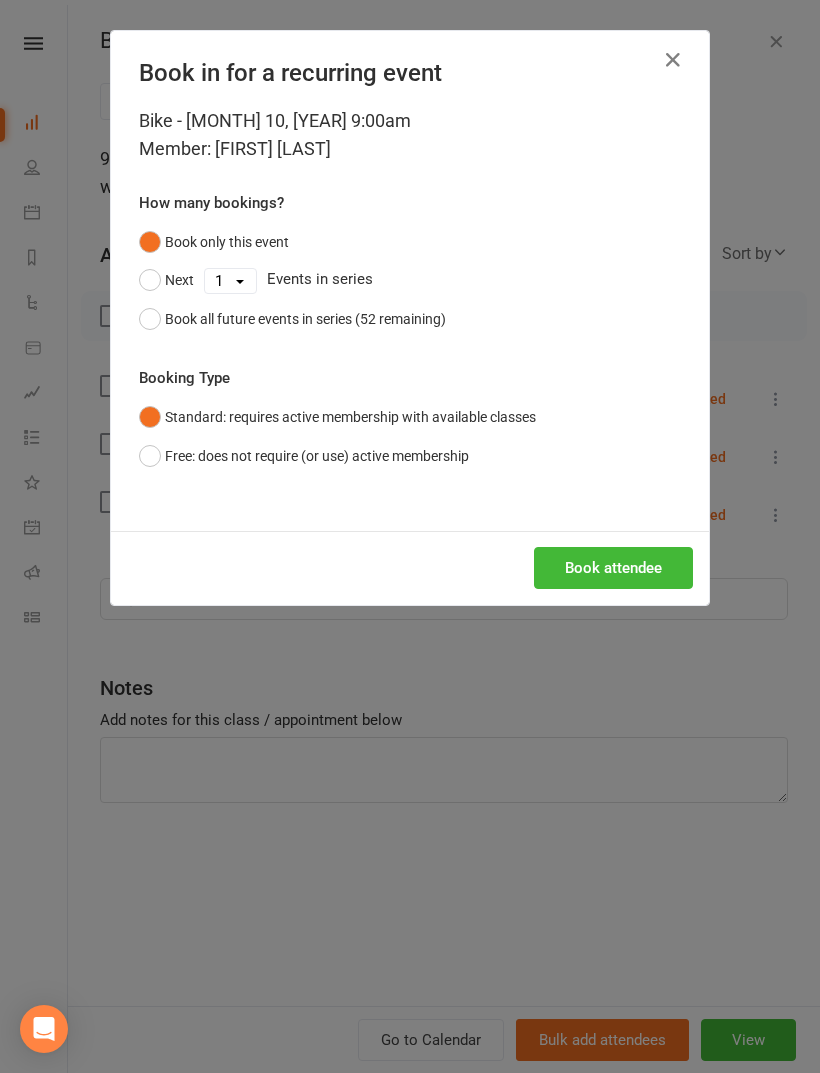 click on "Book attendee" at bounding box center (613, 568) 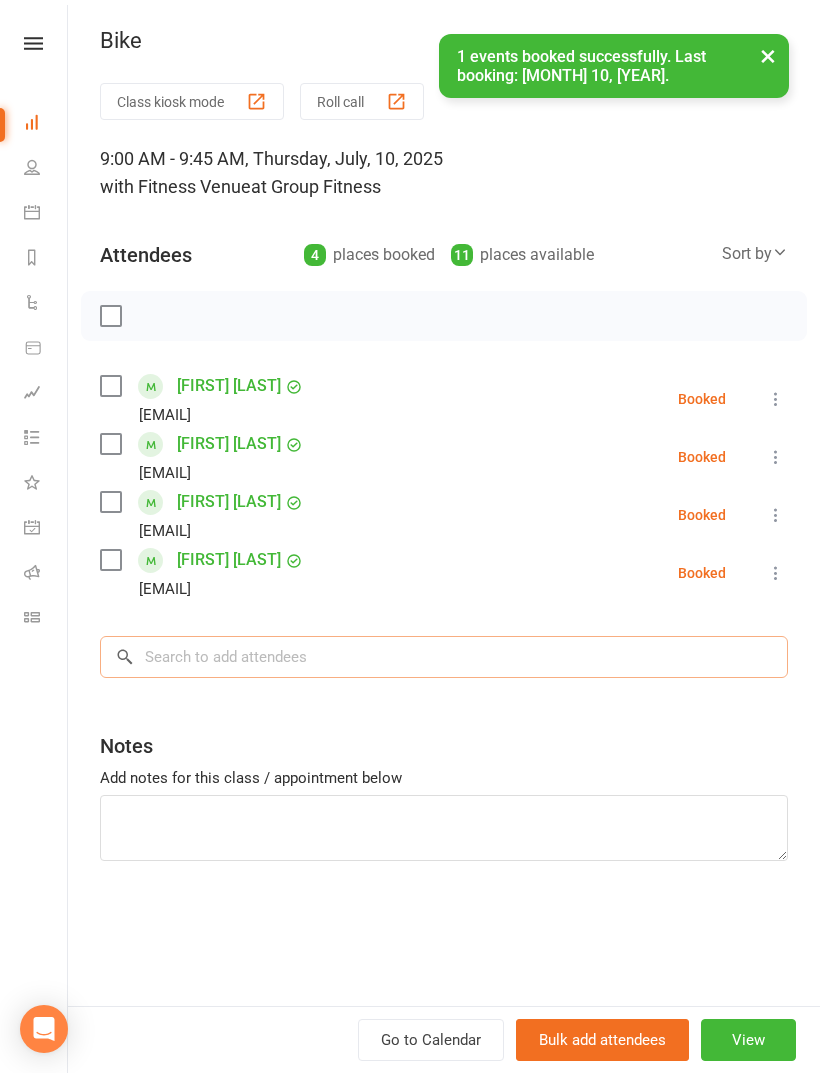 click at bounding box center (444, 657) 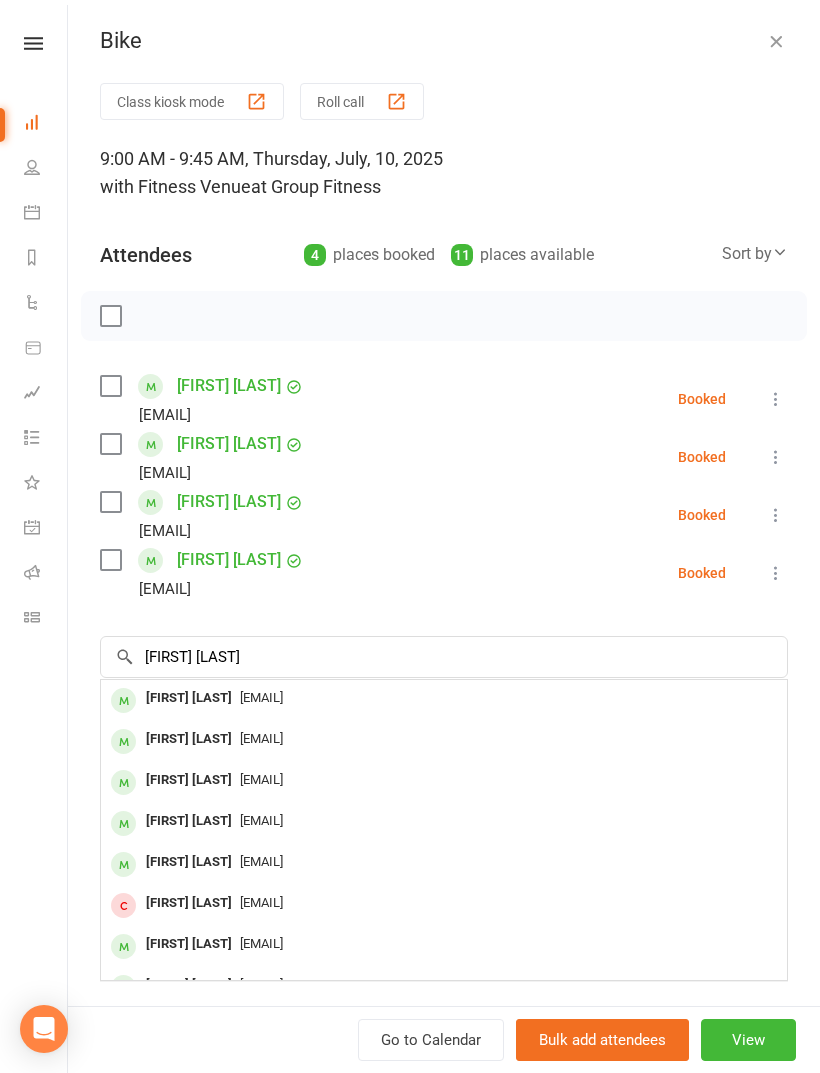 click on "[FIRST] [LAST]" at bounding box center [189, 698] 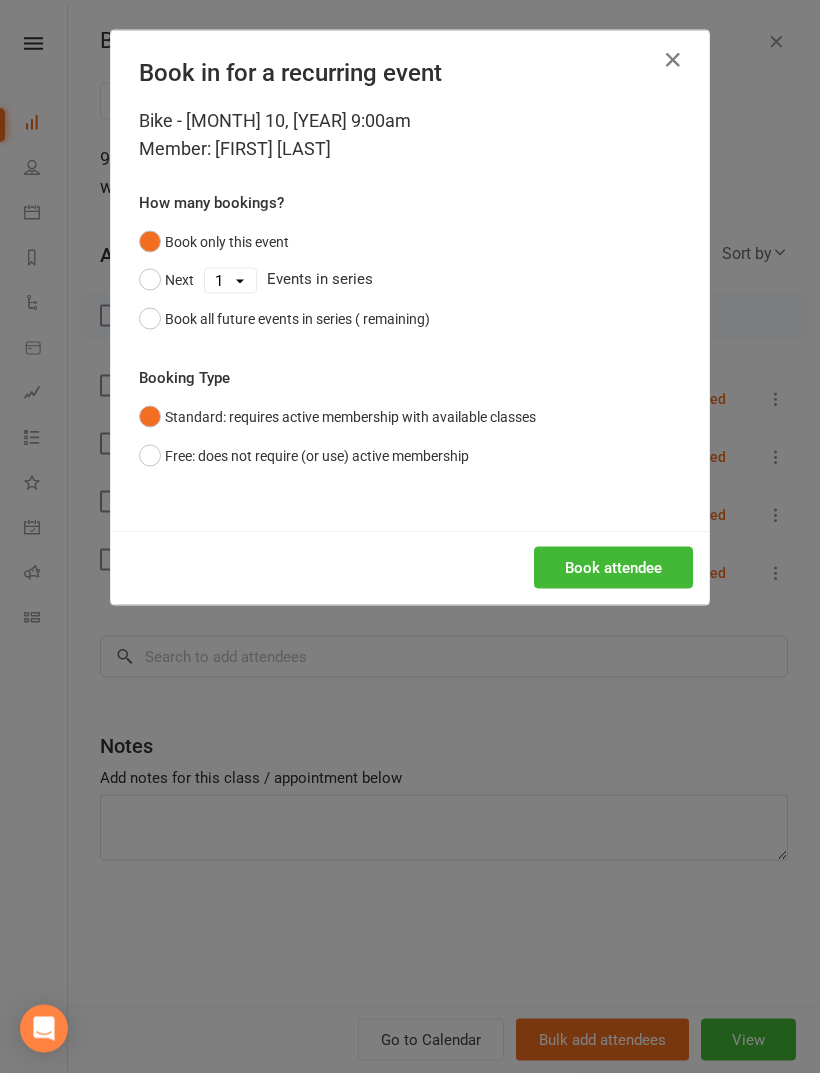 scroll, scrollTop: 45, scrollLeft: 0, axis: vertical 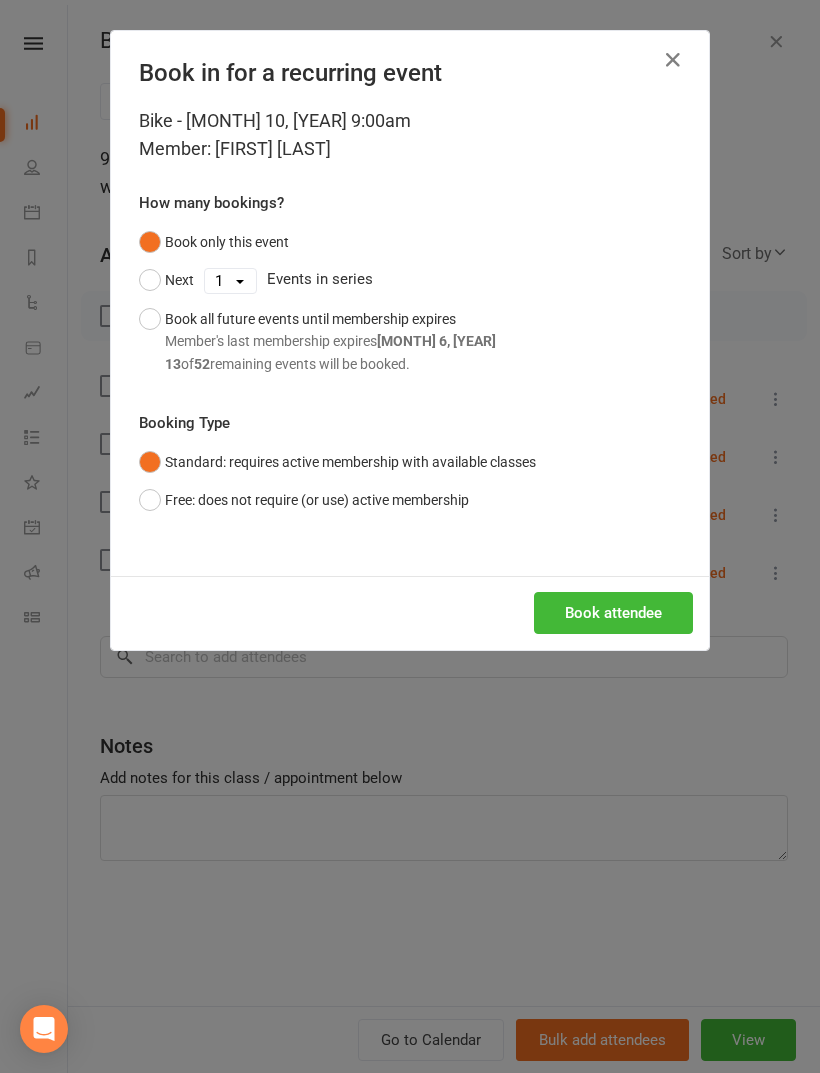 click on "Book attendee" at bounding box center [613, 613] 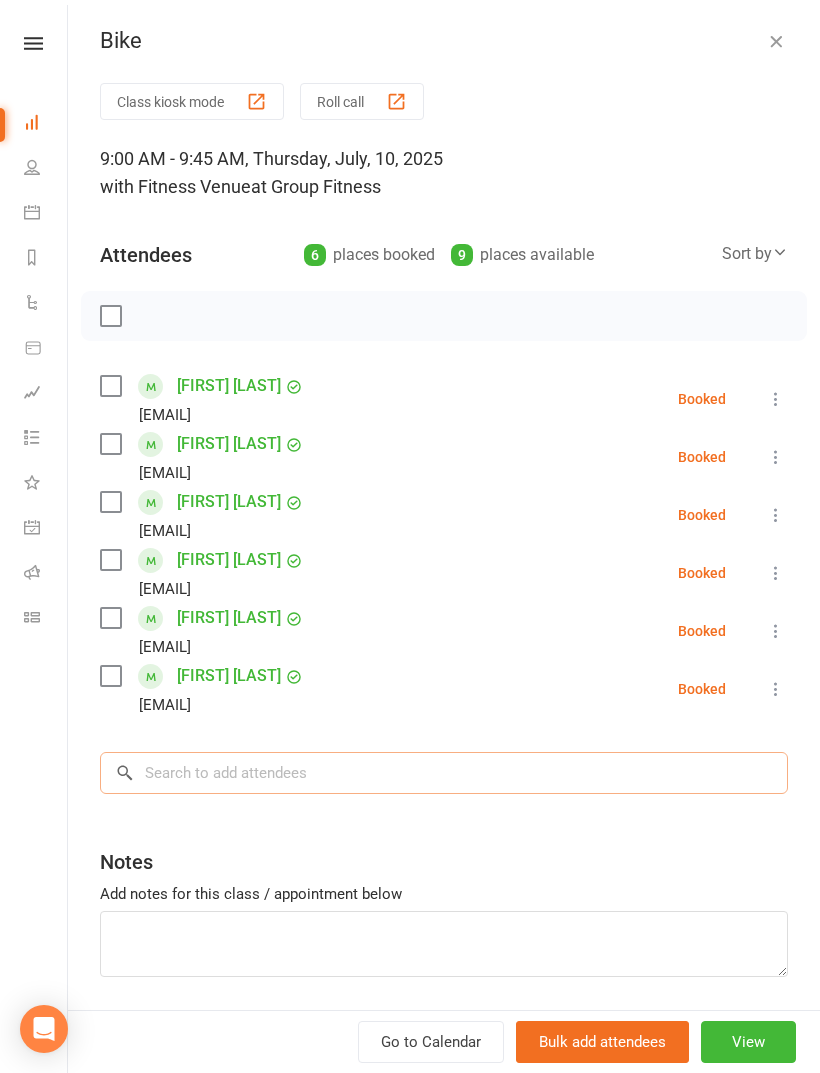 click at bounding box center [444, 773] 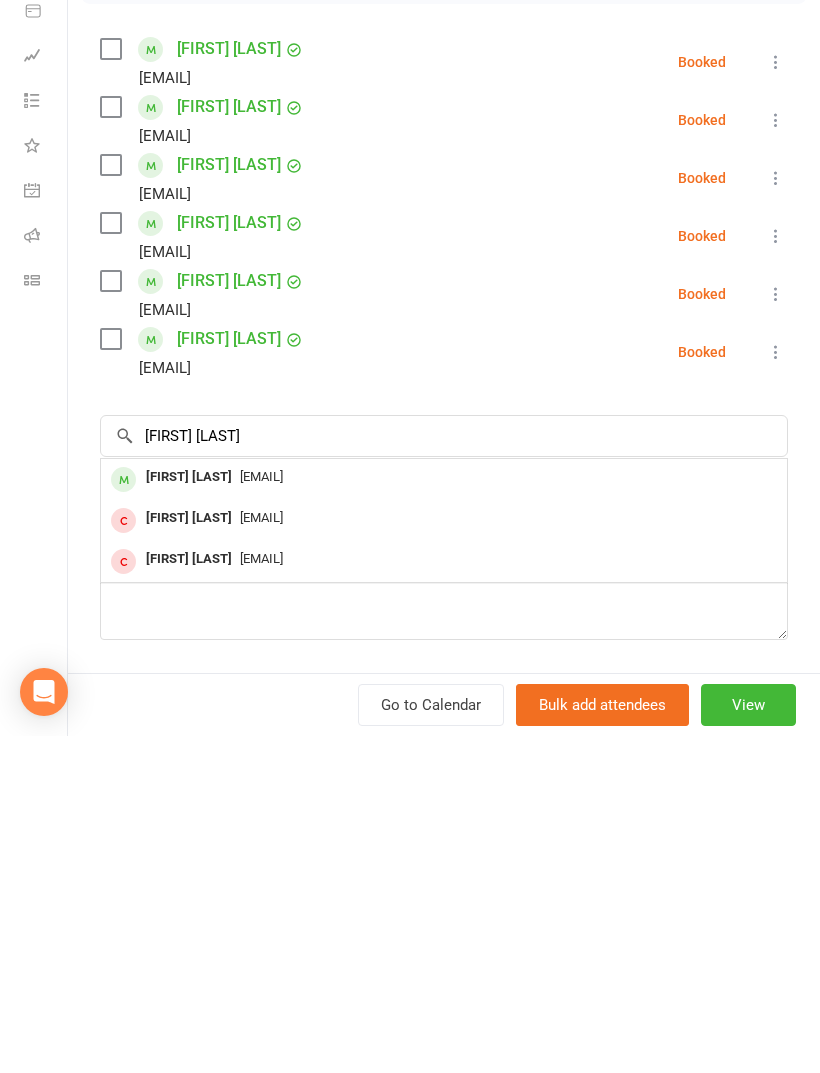click on "[FIRST] [LAST]" at bounding box center [189, 814] 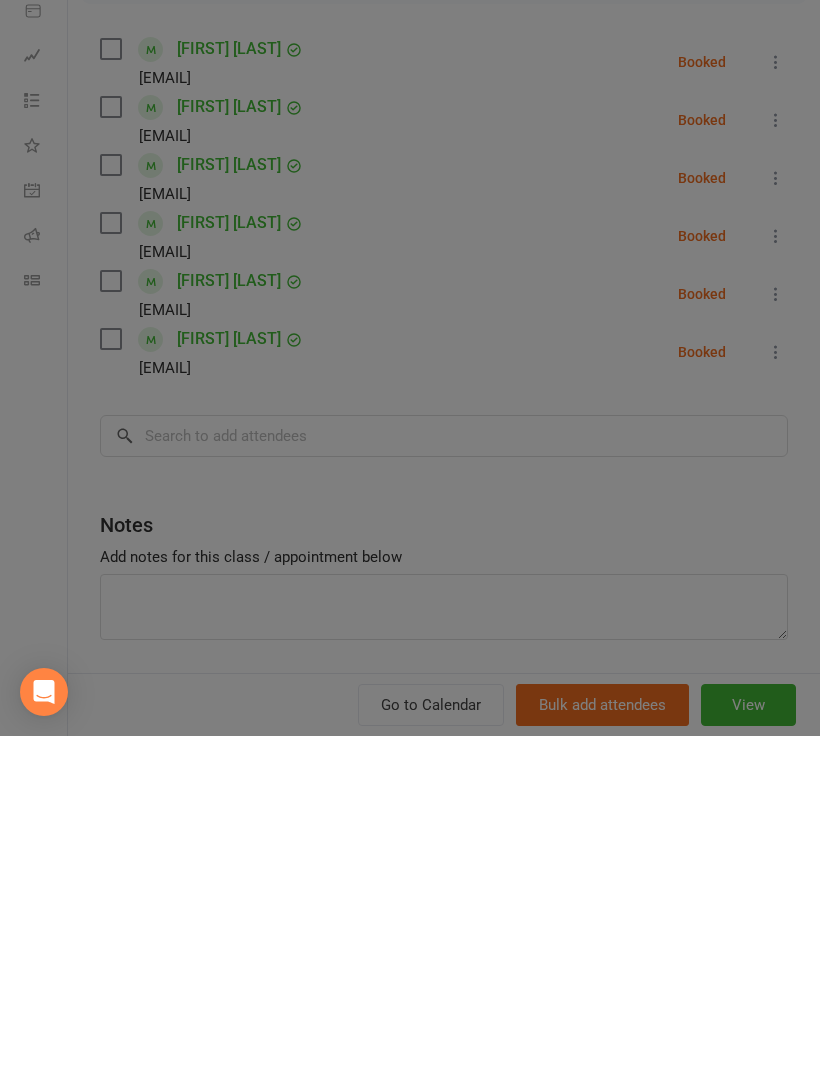 scroll, scrollTop: 419, scrollLeft: 0, axis: vertical 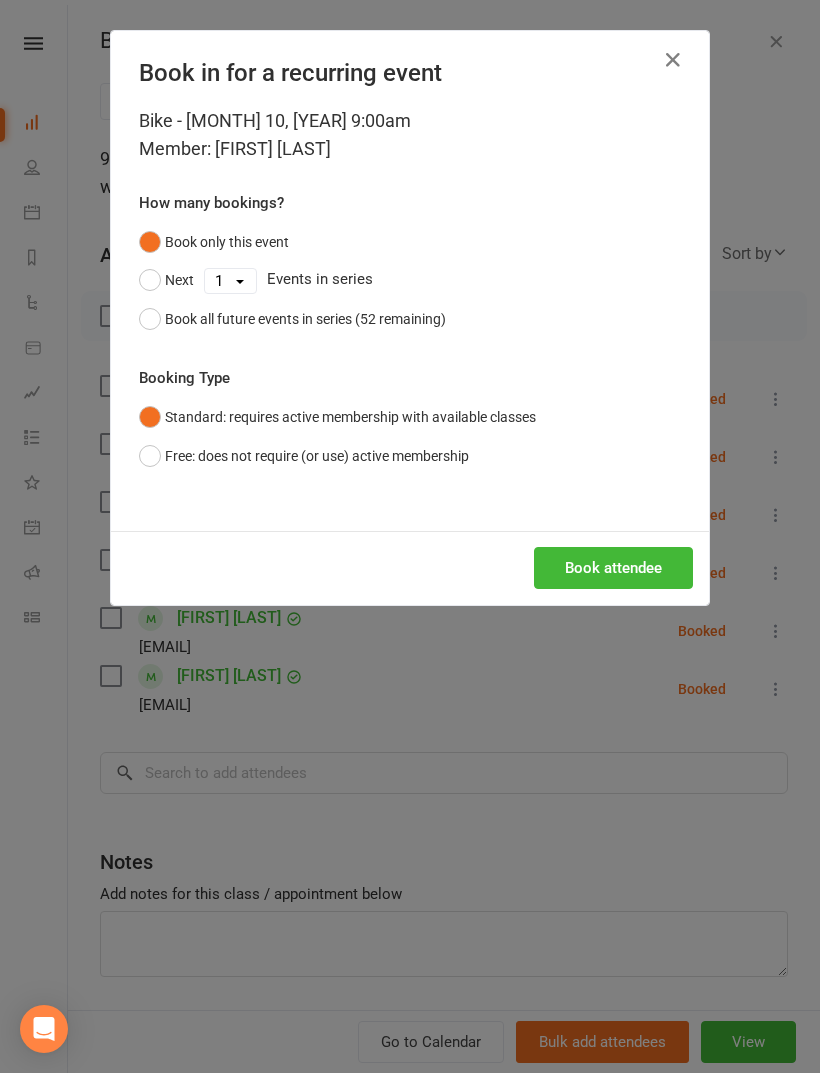 click on "Book attendee" at bounding box center (613, 568) 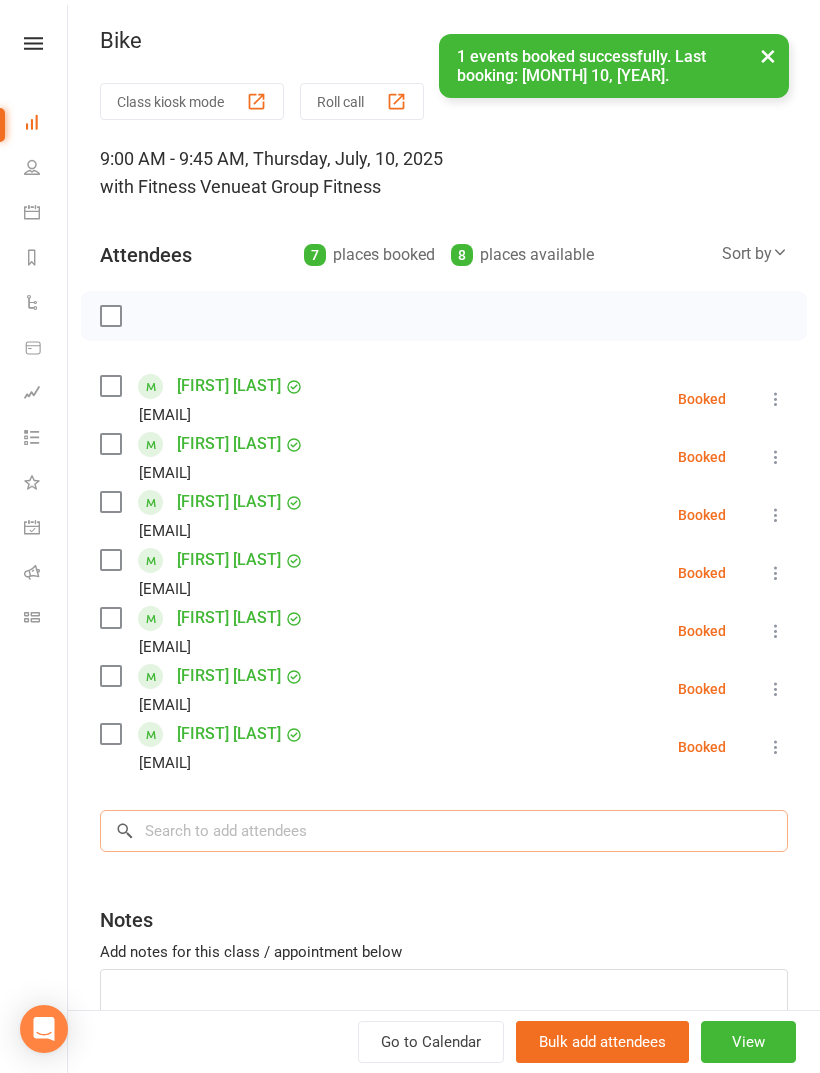click at bounding box center (444, 831) 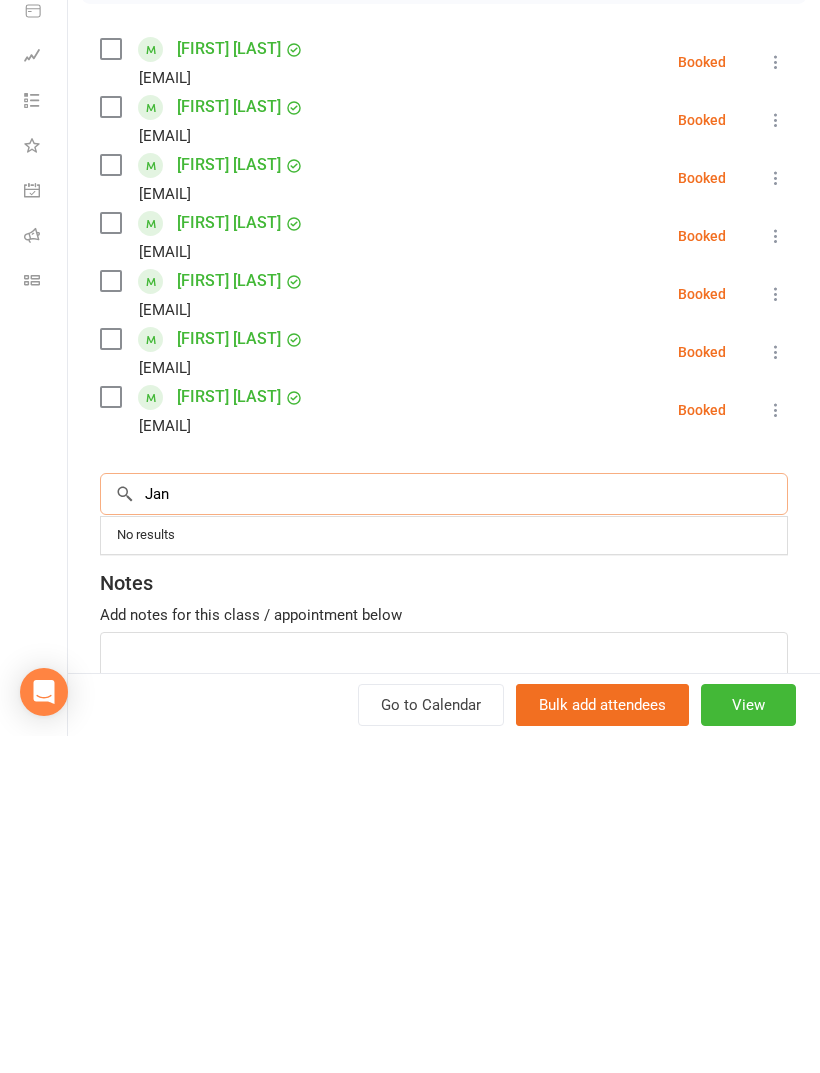 scroll, scrollTop: 514, scrollLeft: 0, axis: vertical 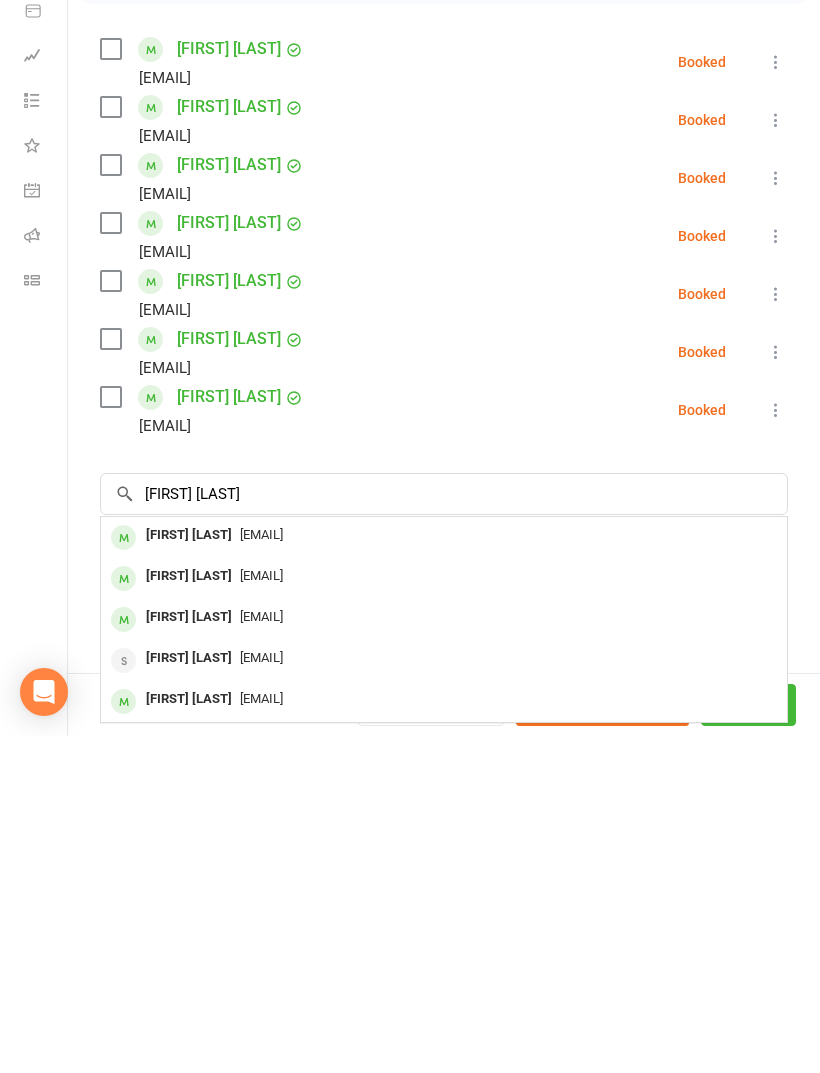 click on "[FIRST] [LAST]" at bounding box center (189, 872) 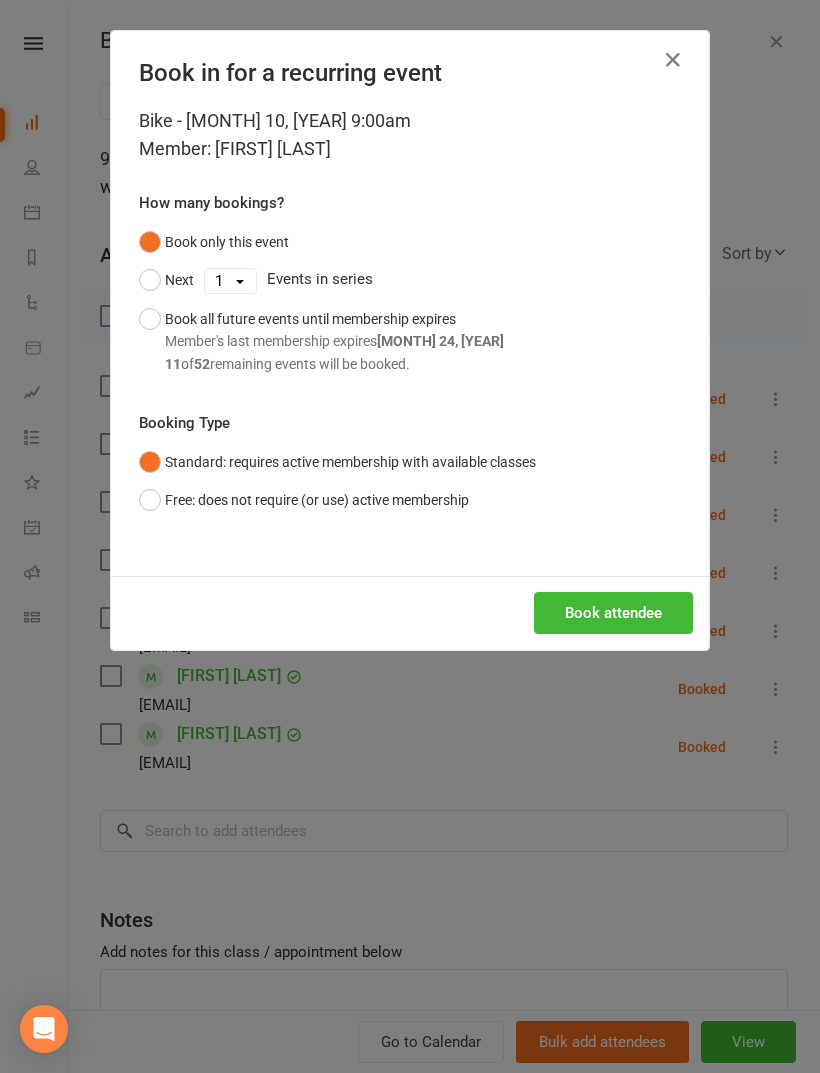scroll, scrollTop: 847, scrollLeft: 0, axis: vertical 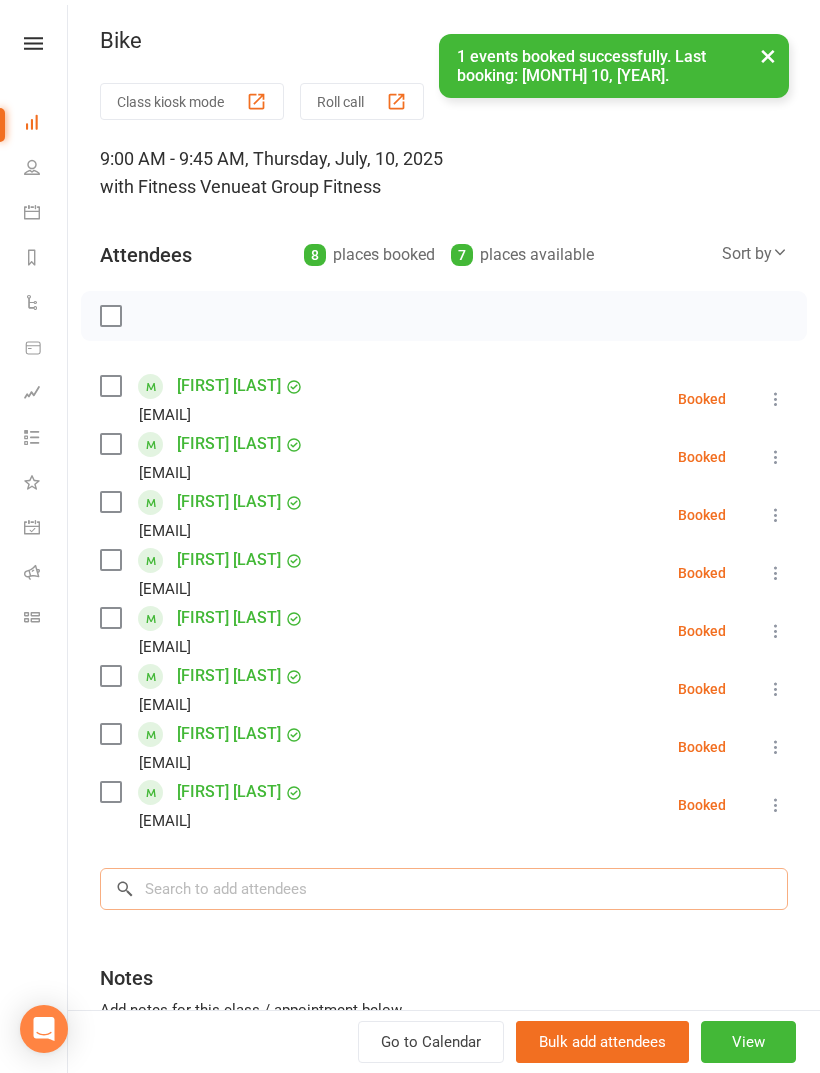 click at bounding box center (444, 889) 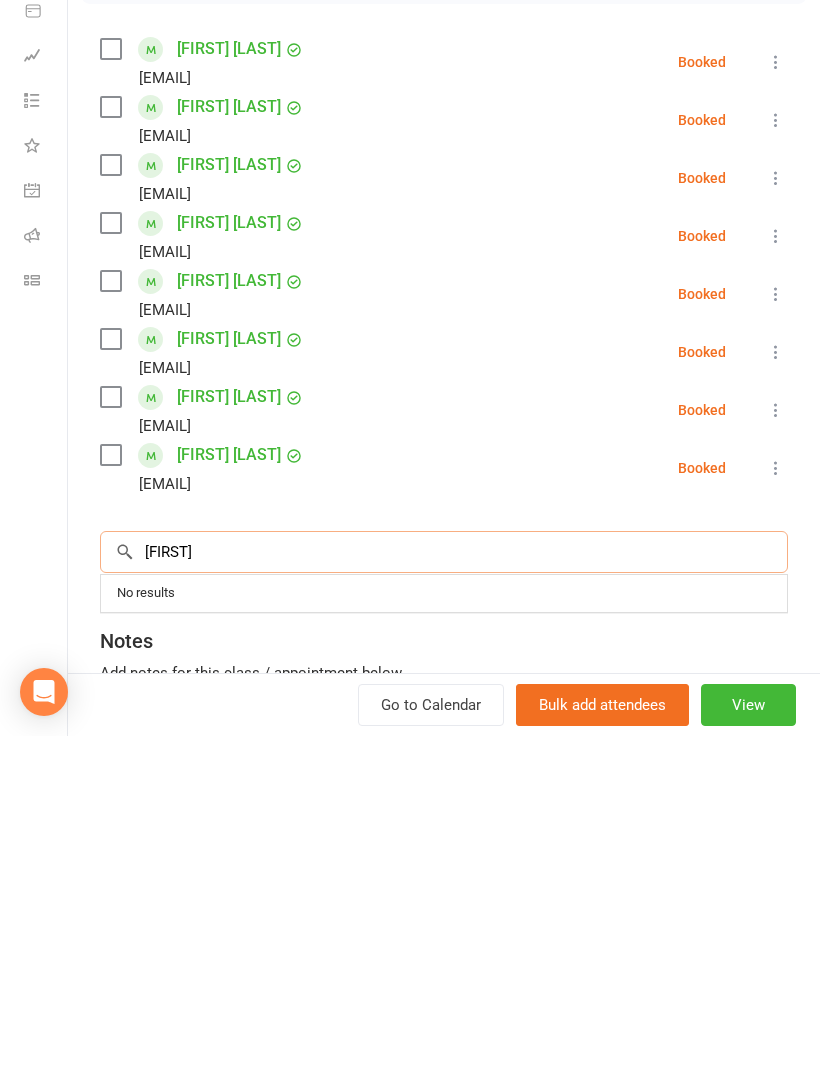 scroll, scrollTop: 1000, scrollLeft: 0, axis: vertical 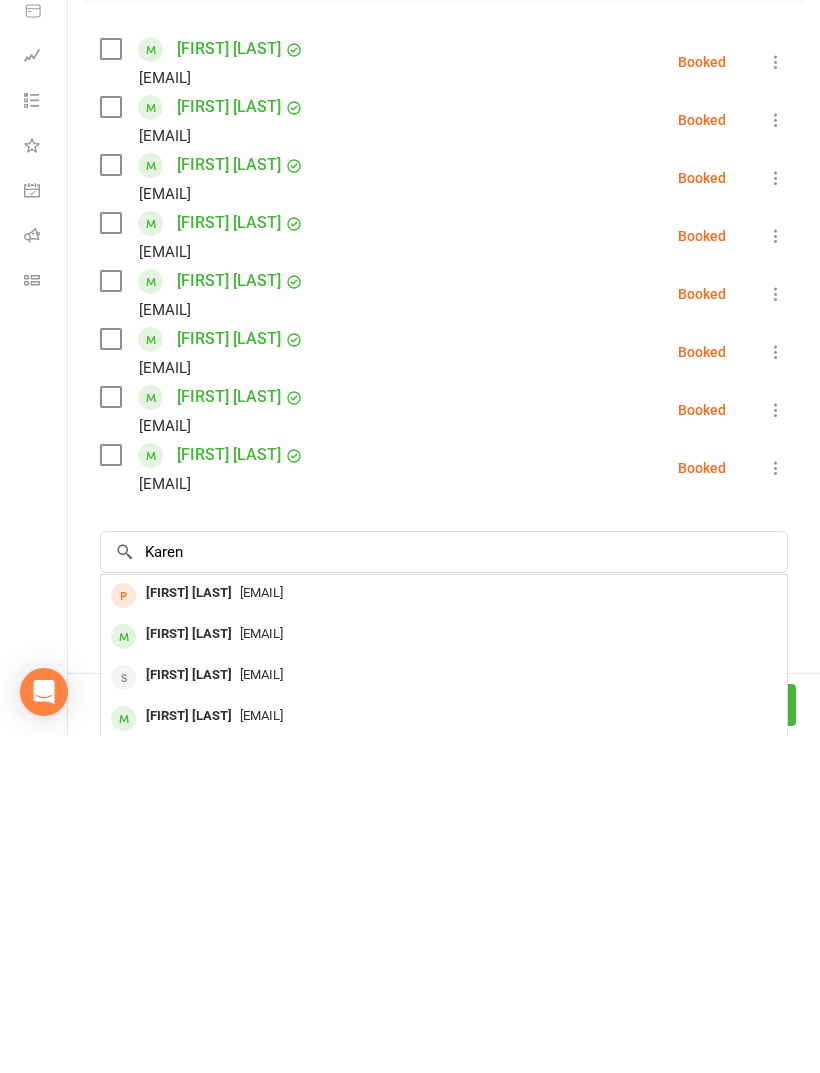 click on "[FIRST] [LAST]" at bounding box center [189, 930] 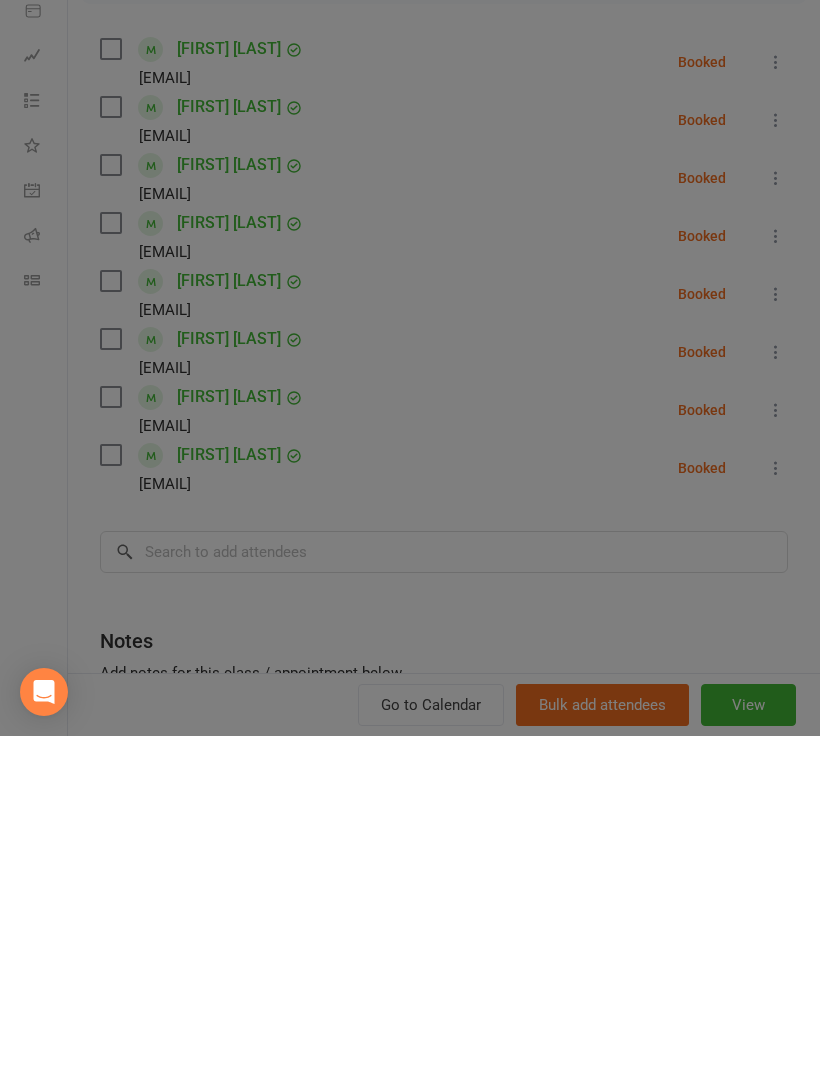 scroll, scrollTop: 1337, scrollLeft: 0, axis: vertical 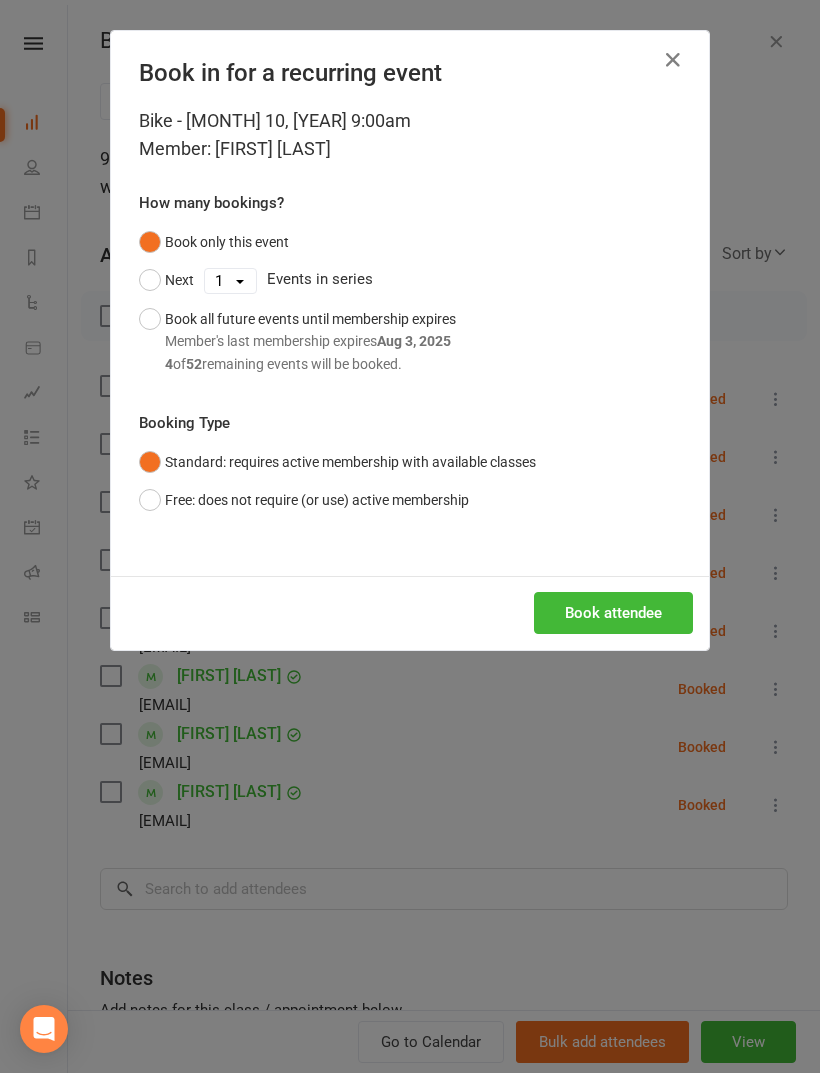 click on "Book attendee" at bounding box center (613, 613) 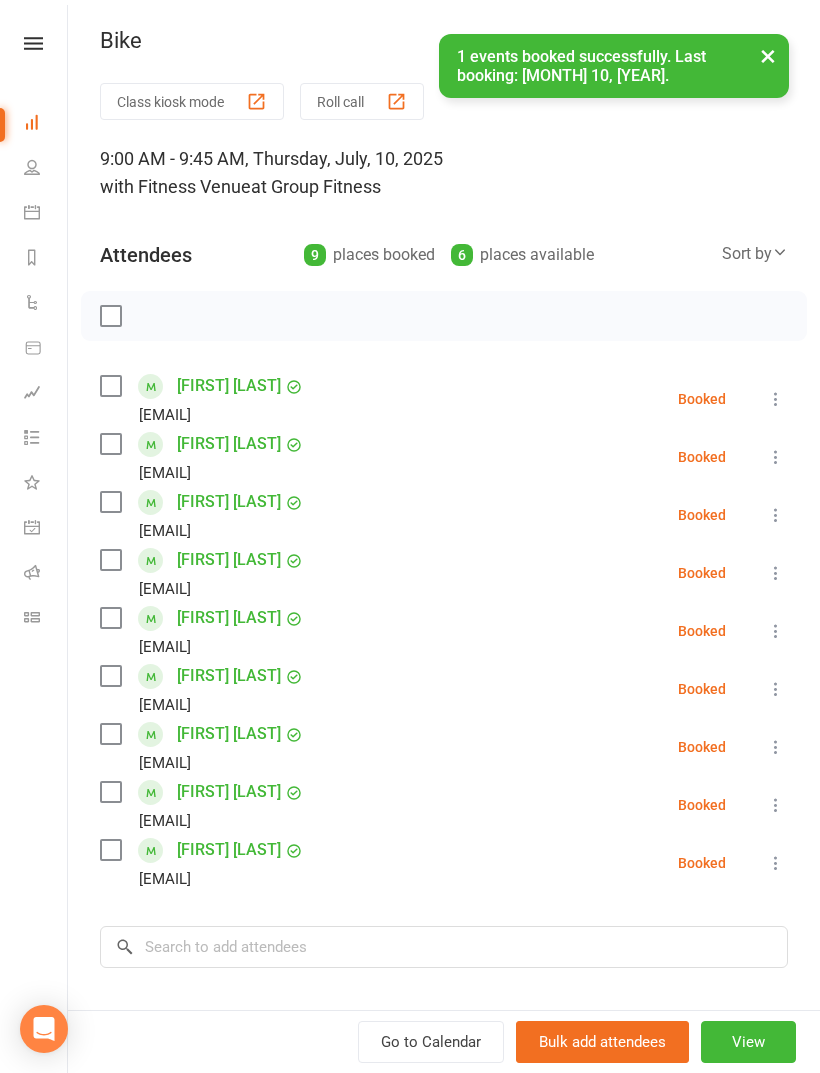 click on "Class kiosk mode  Roll call  9:00 AM - 9:45 AM, Thursday, July, 10, 2025 with Fitness Venue  at  Group Fitness  Attendees  9  places booked 6  places available Sort by  Last name  First name  Booking created    [FIRST] [LAST]  [EMAIL] Booked More info  Remove  Check in  Mark absent  Send message  All bookings for series    [FIRST] [LAST]  [EMAIL] Booked More info  Remove  Check in  Mark absent  Send message  All bookings for series    [FIRST] [LAST]  [EMAIL] Booked More info  Remove  Check in  Mark absent  Send message  All bookings for series    [FIRST] [LAST]  [EMAIL] Booked More info  Remove  Check in  Mark absent  Send message  All bookings for series    [FIRST] [LAST]  [EMAIL] Booked More info  Remove  Check in  Mark absent  Send message  All bookings for series    [FIRST] [LAST]  [EMAIL] Booked More info  Remove  Check in  Mark absent  Send message  All bookings for series    [FIRST] [LAST]  [EMAIL] Booked More info" at bounding box center (444, 667) 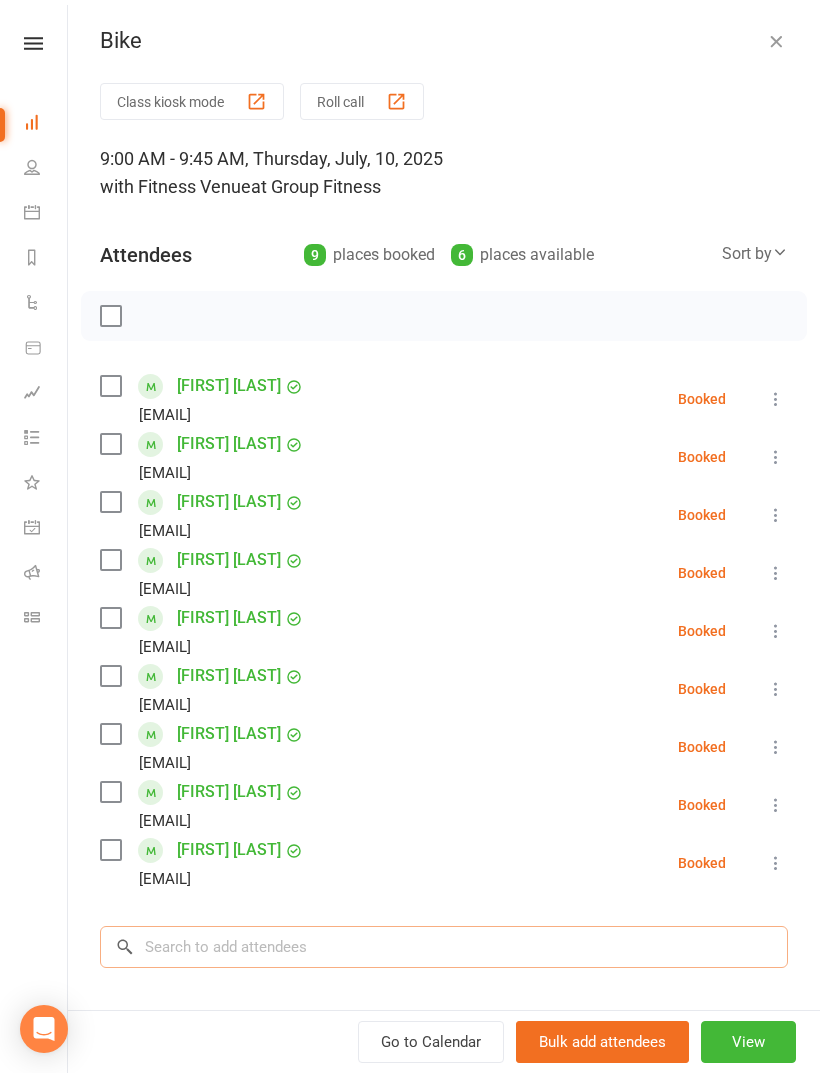 click at bounding box center [444, 947] 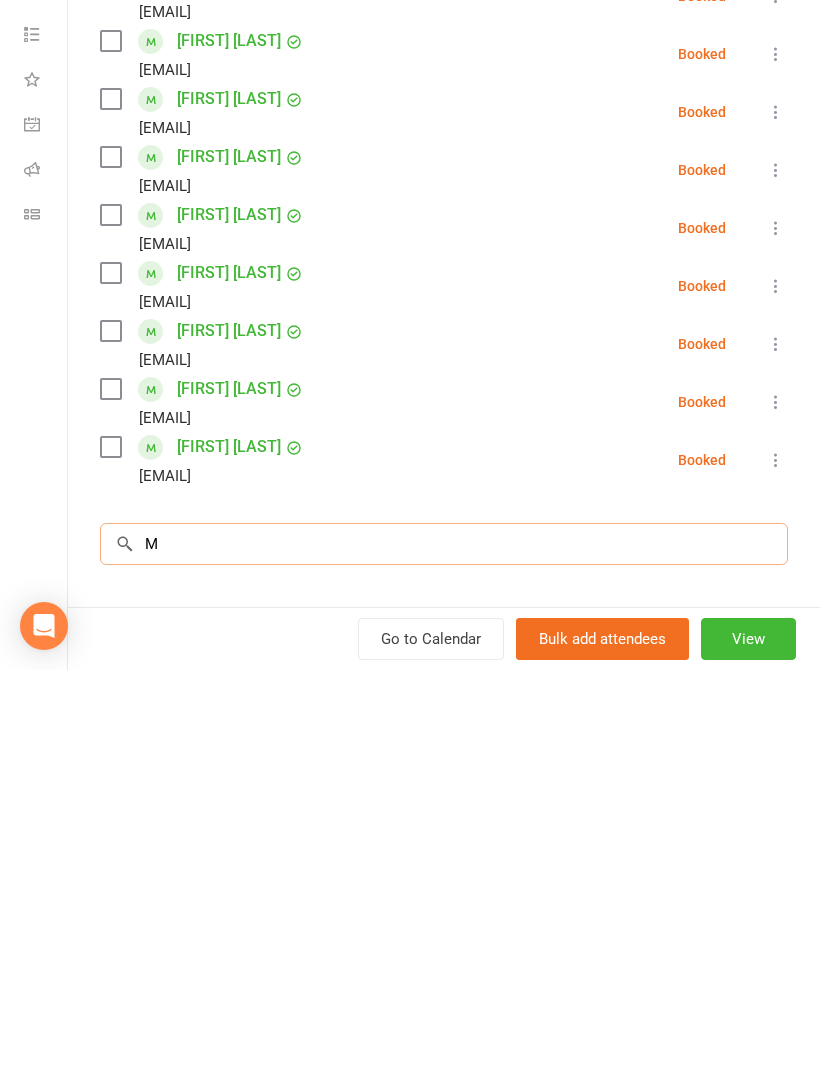 scroll, scrollTop: 1467, scrollLeft: 0, axis: vertical 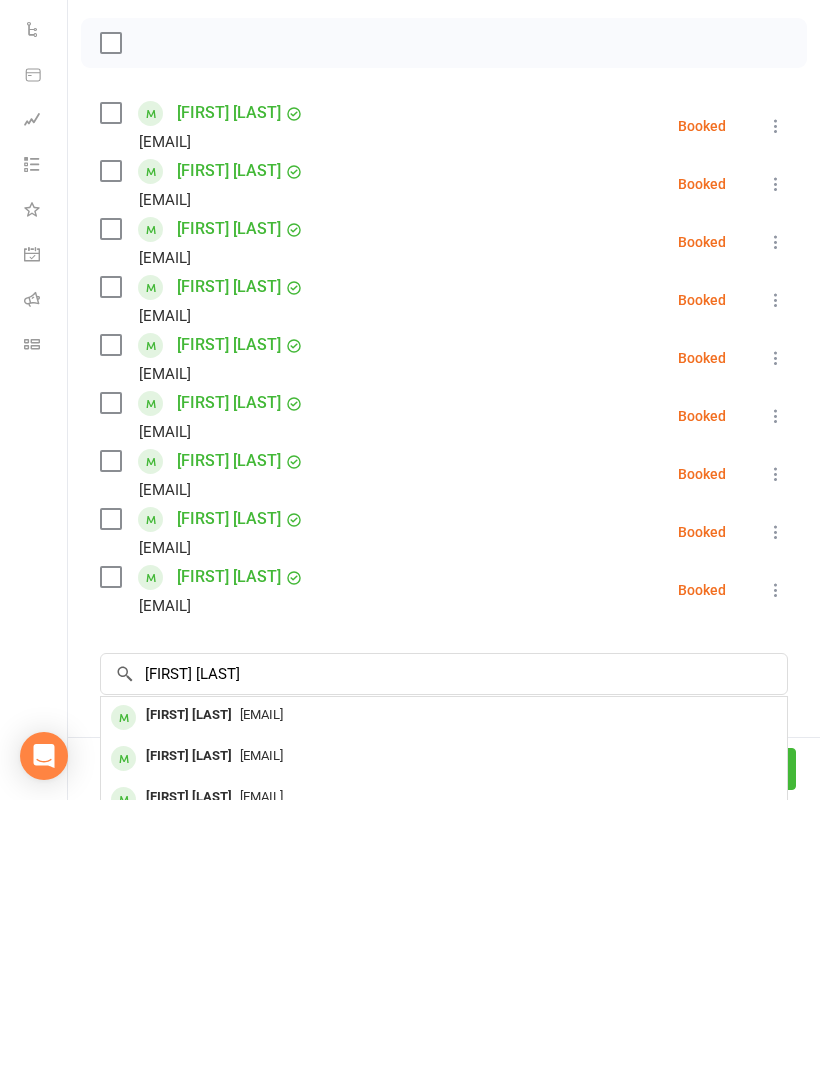 click on "[FIRST] [LAST]" at bounding box center [189, 988] 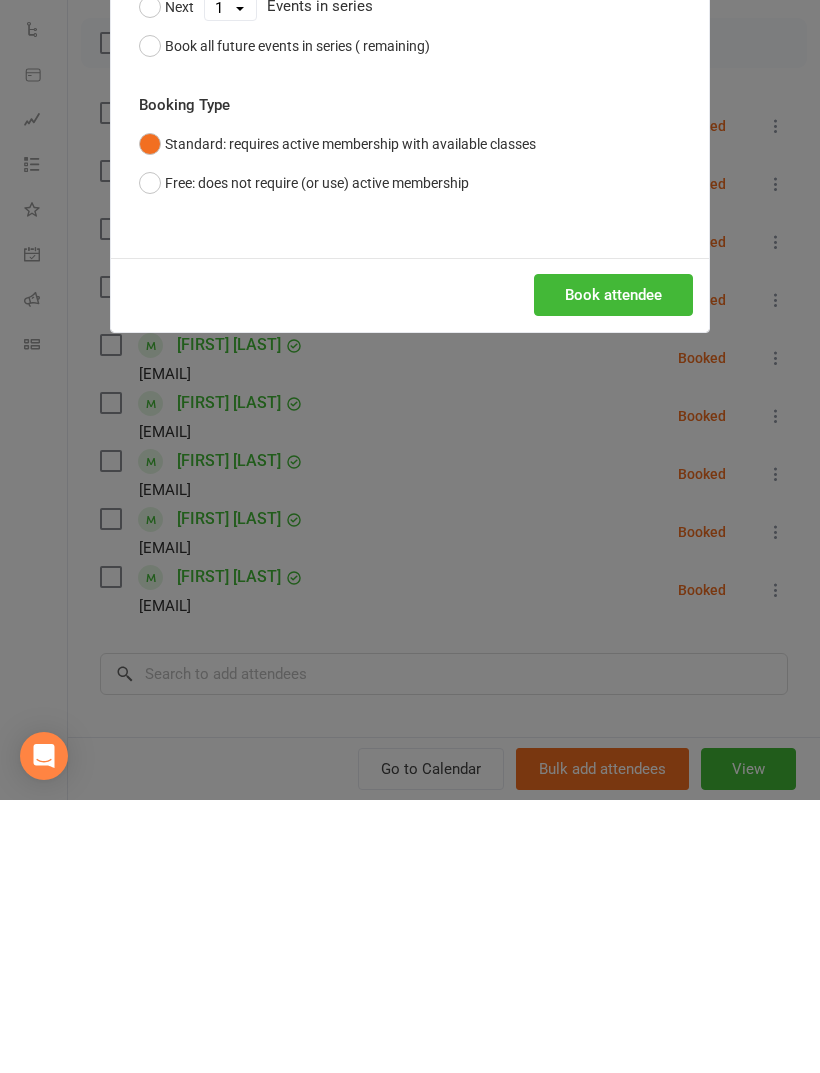 scroll, scrollTop: 1403, scrollLeft: 0, axis: vertical 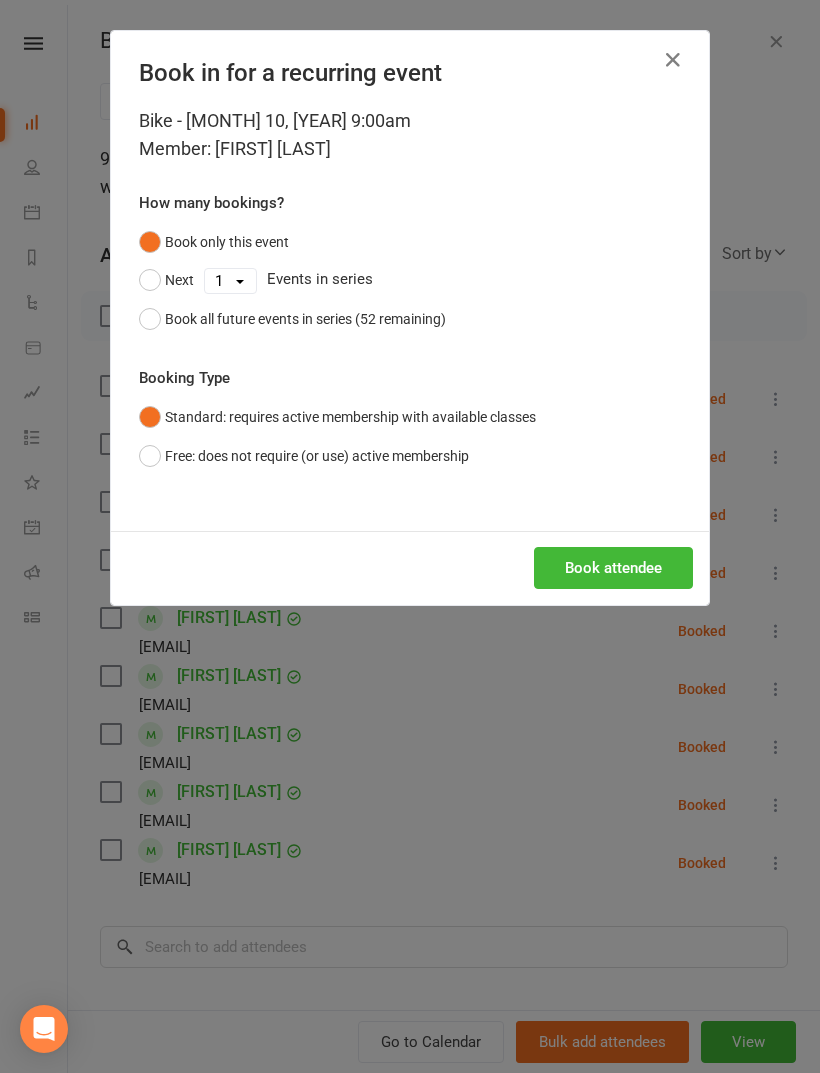 click on "Book attendee" at bounding box center (613, 568) 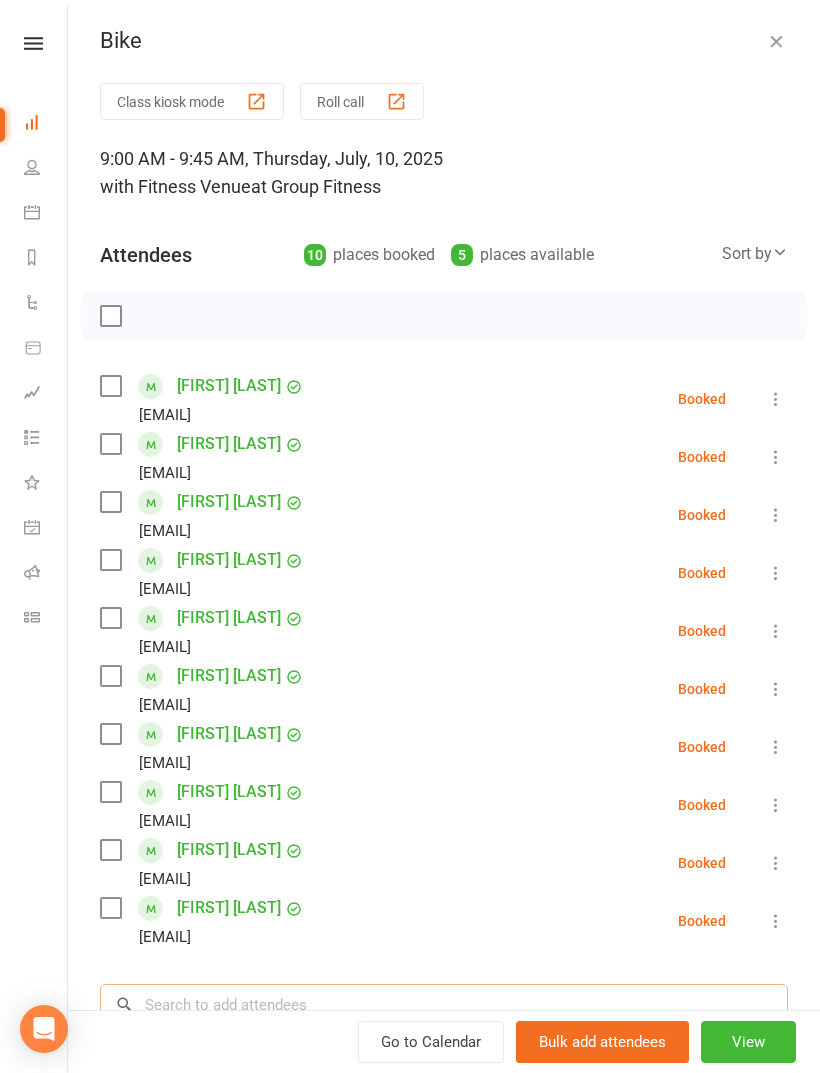 click at bounding box center (444, 1005) 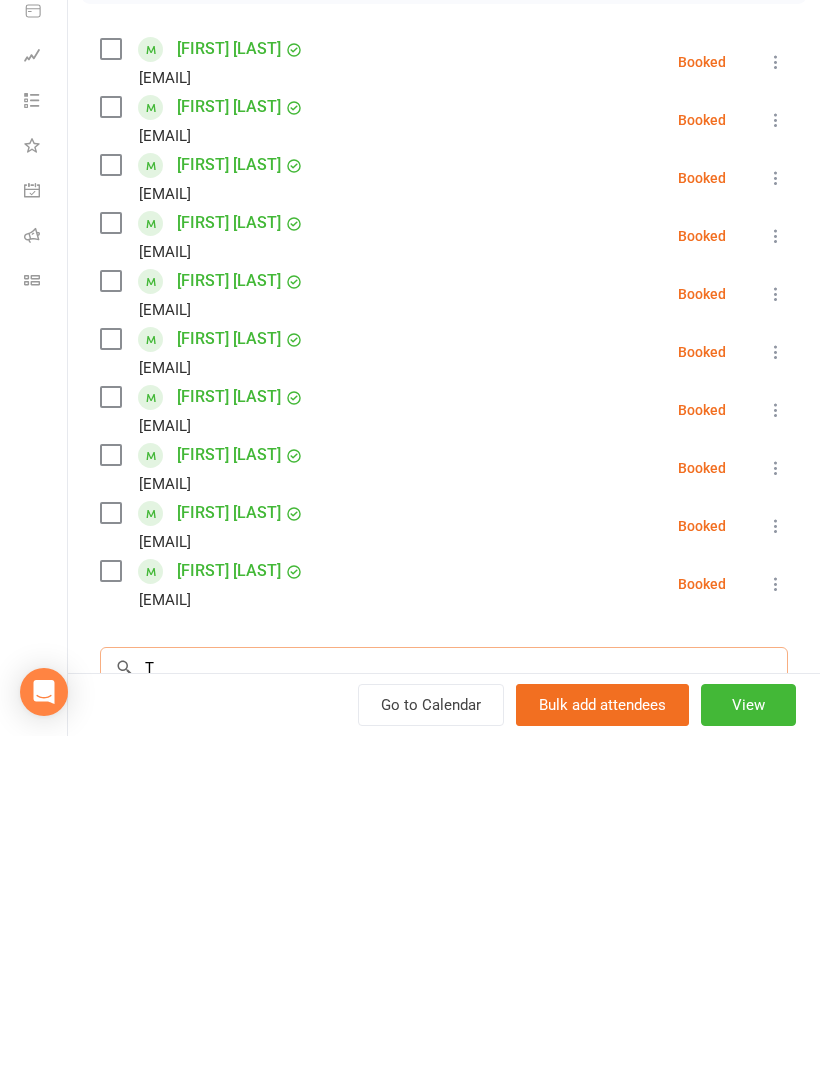 scroll, scrollTop: 1467, scrollLeft: 0, axis: vertical 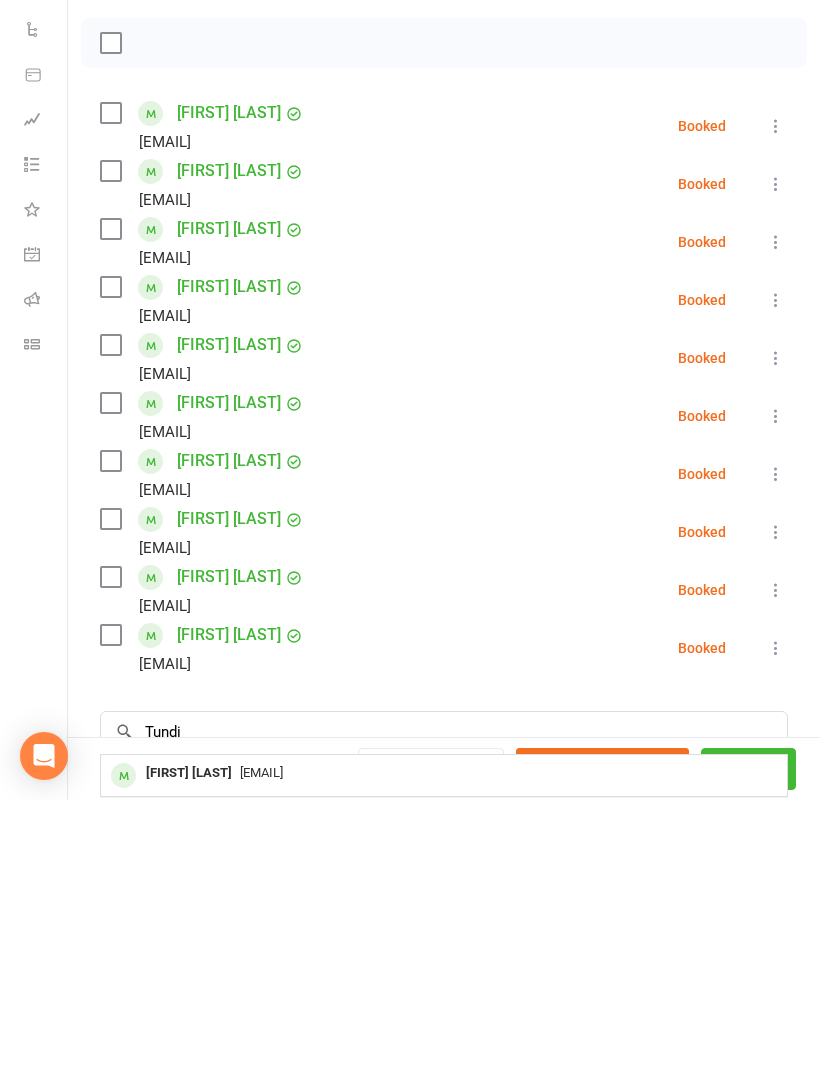 click on "[FIRST] [LAST]" at bounding box center [189, 1046] 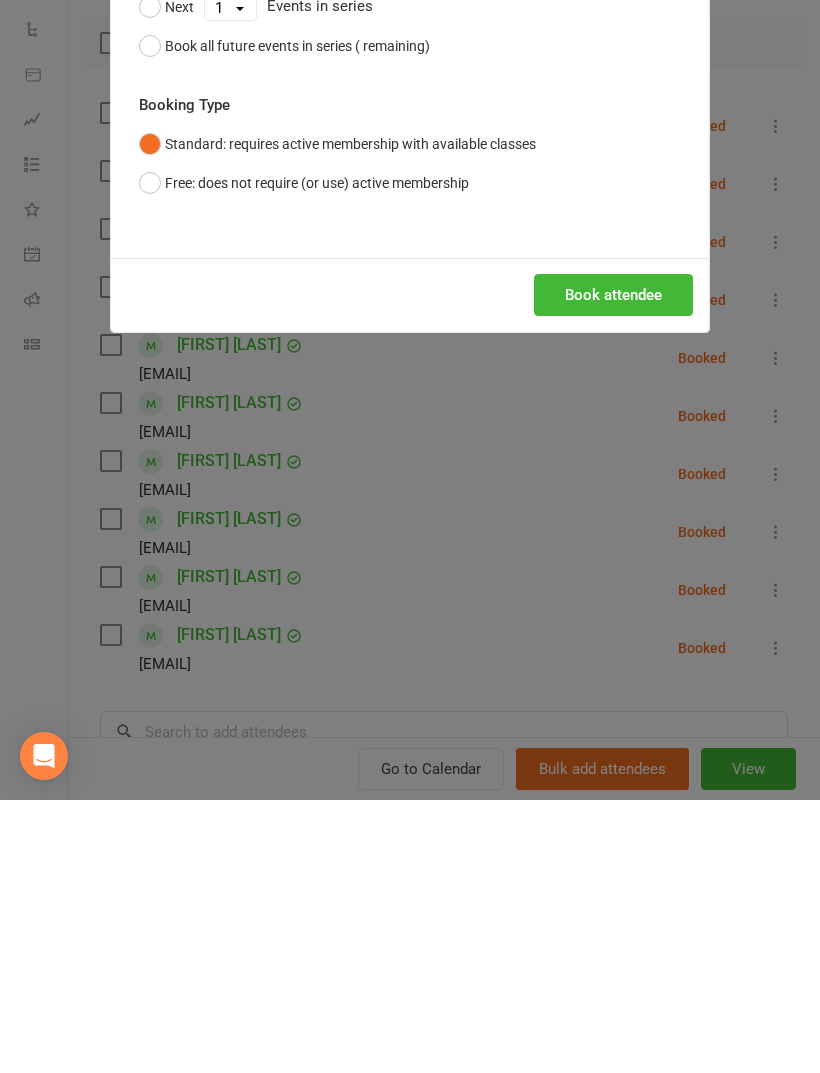 scroll, scrollTop: 1403, scrollLeft: 0, axis: vertical 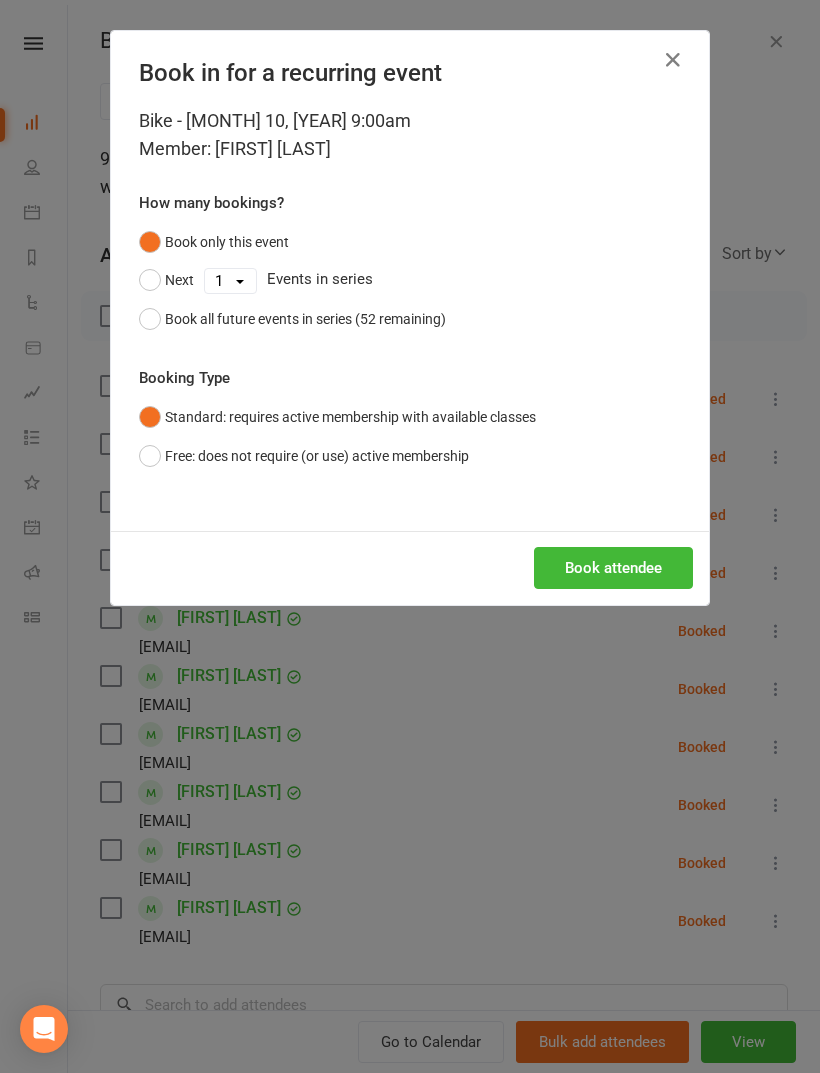 click on "Book attendee" at bounding box center (613, 568) 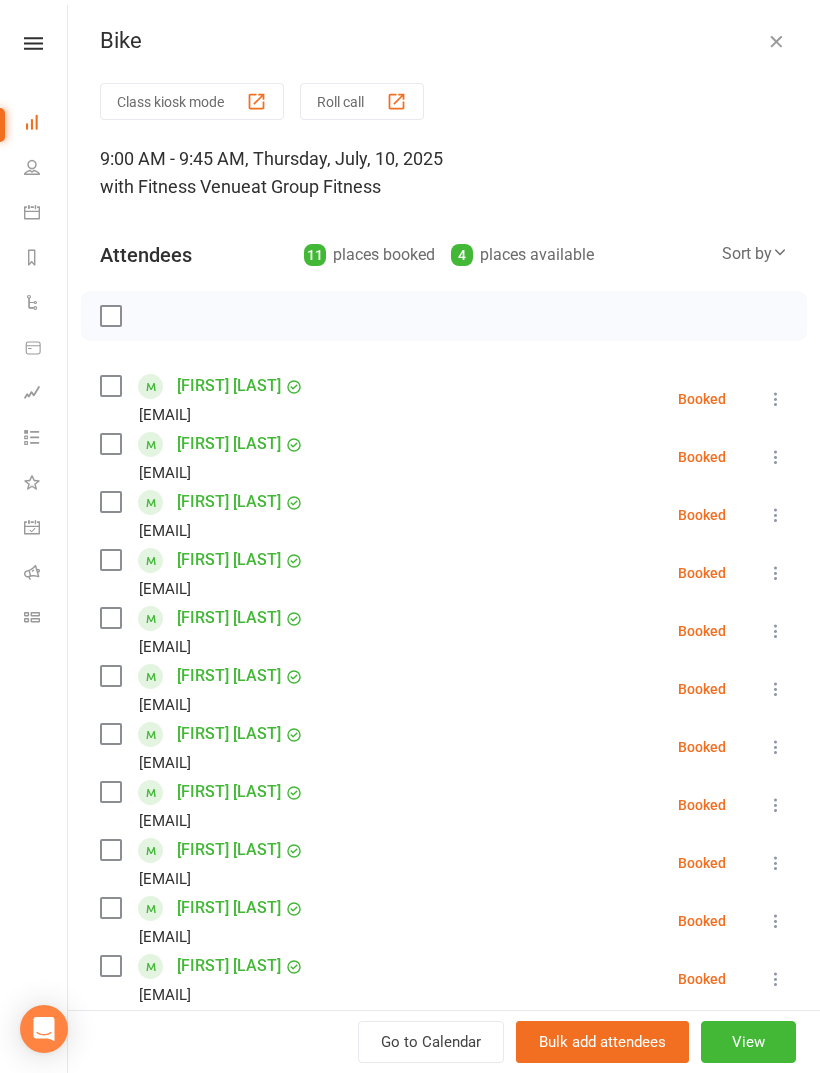 click at bounding box center (444, 1063) 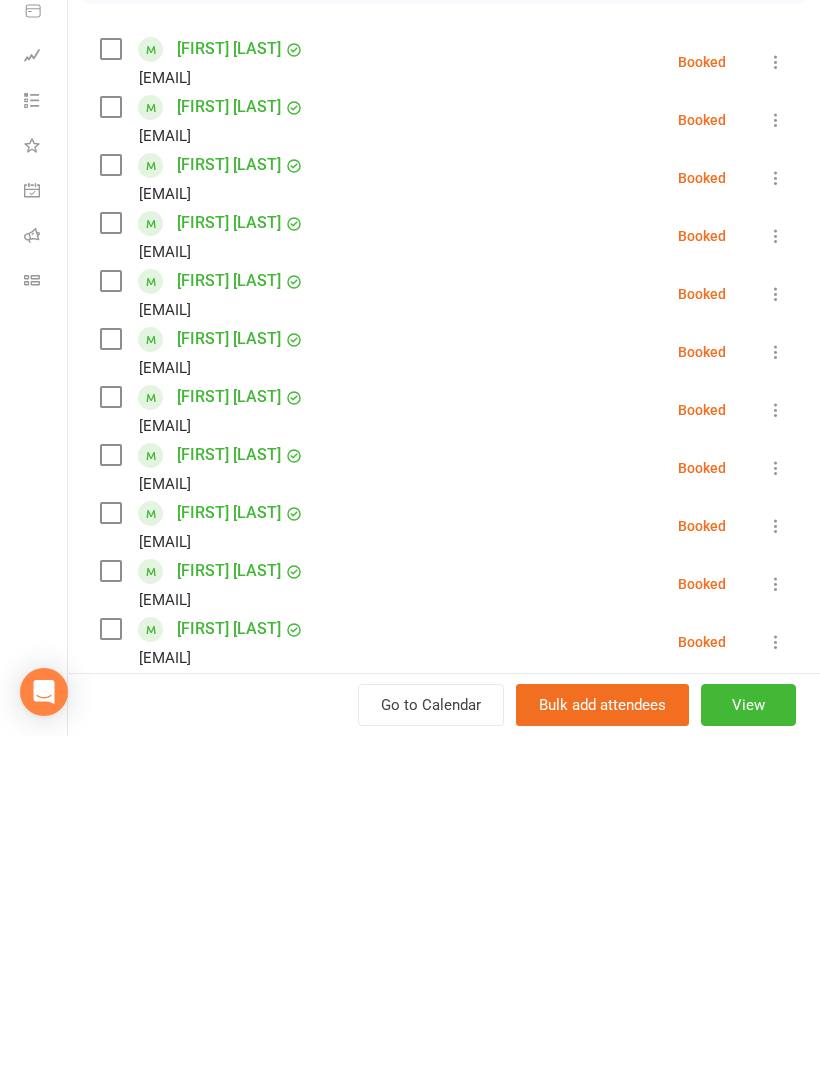 scroll, scrollTop: 1467, scrollLeft: 0, axis: vertical 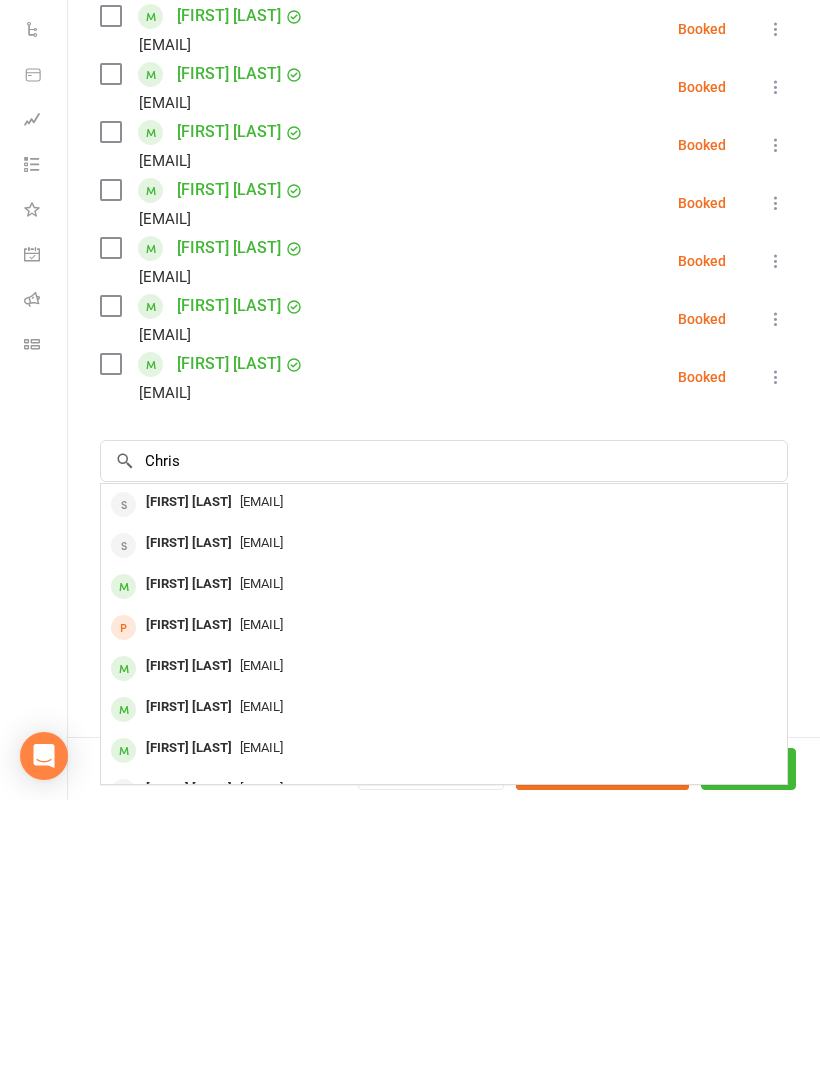 click on "[FIRST] [LAST]" at bounding box center (189, 775) 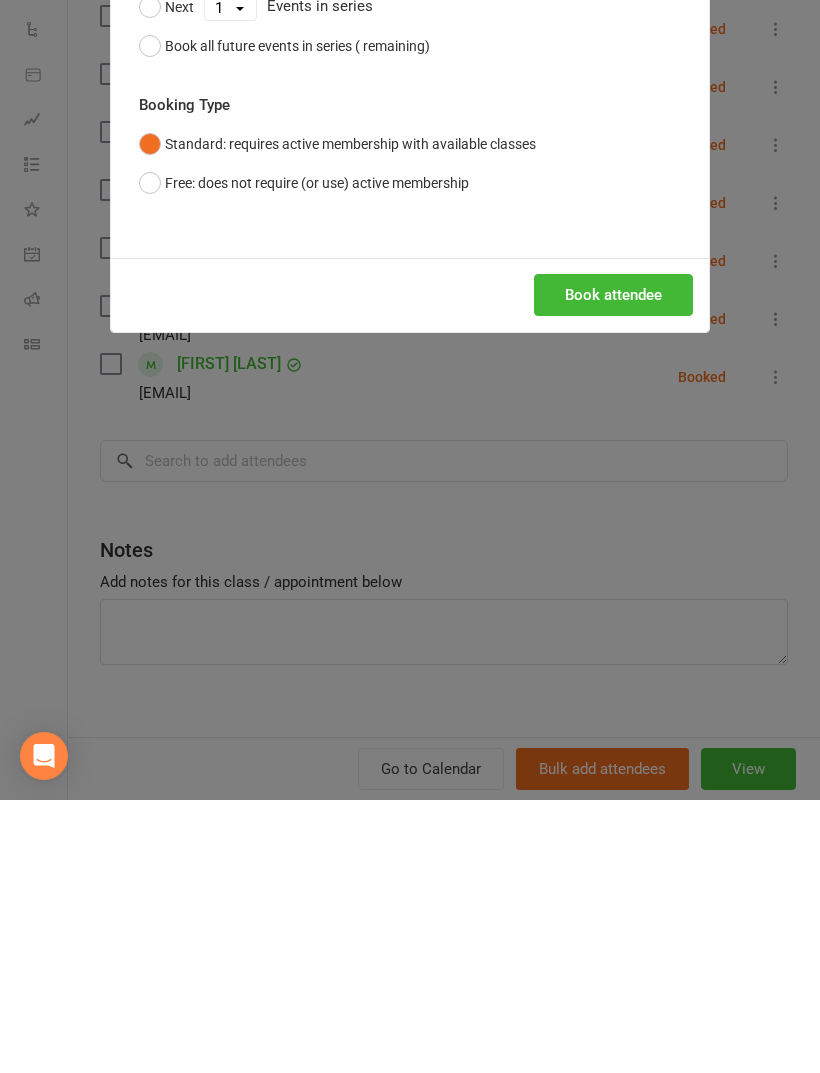 scroll, scrollTop: 1403, scrollLeft: 0, axis: vertical 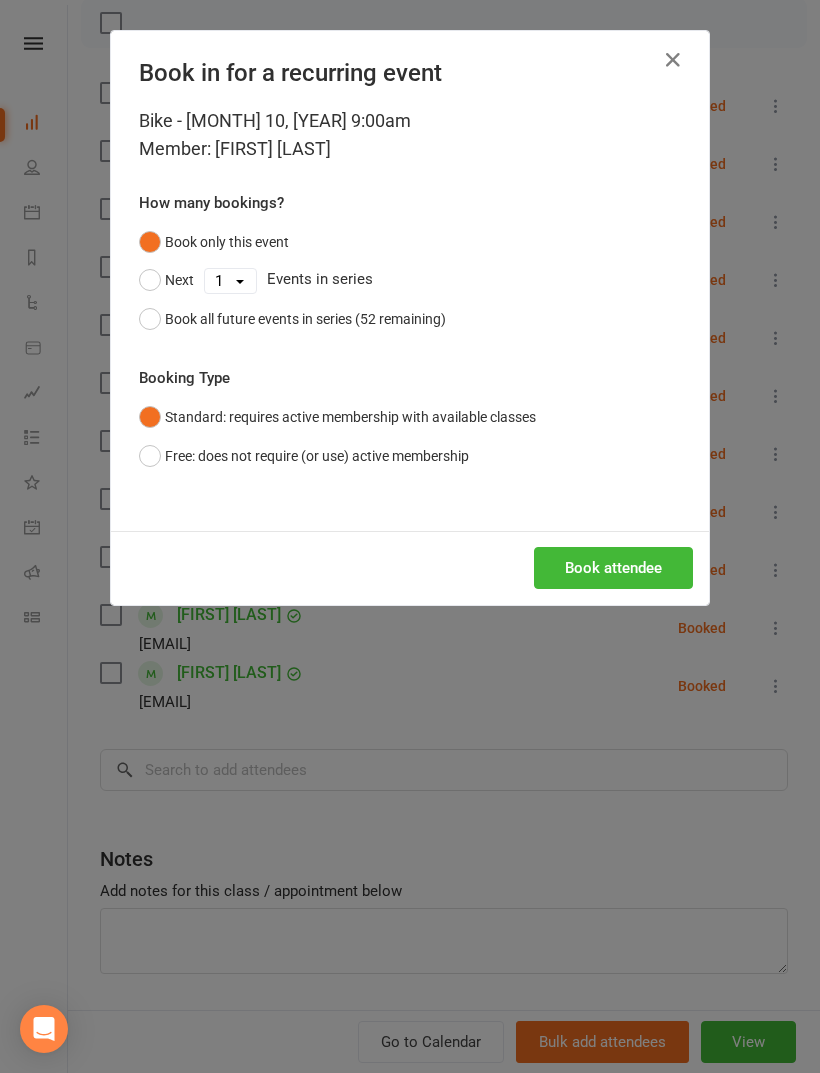 click on "Book attendee" at bounding box center (613, 568) 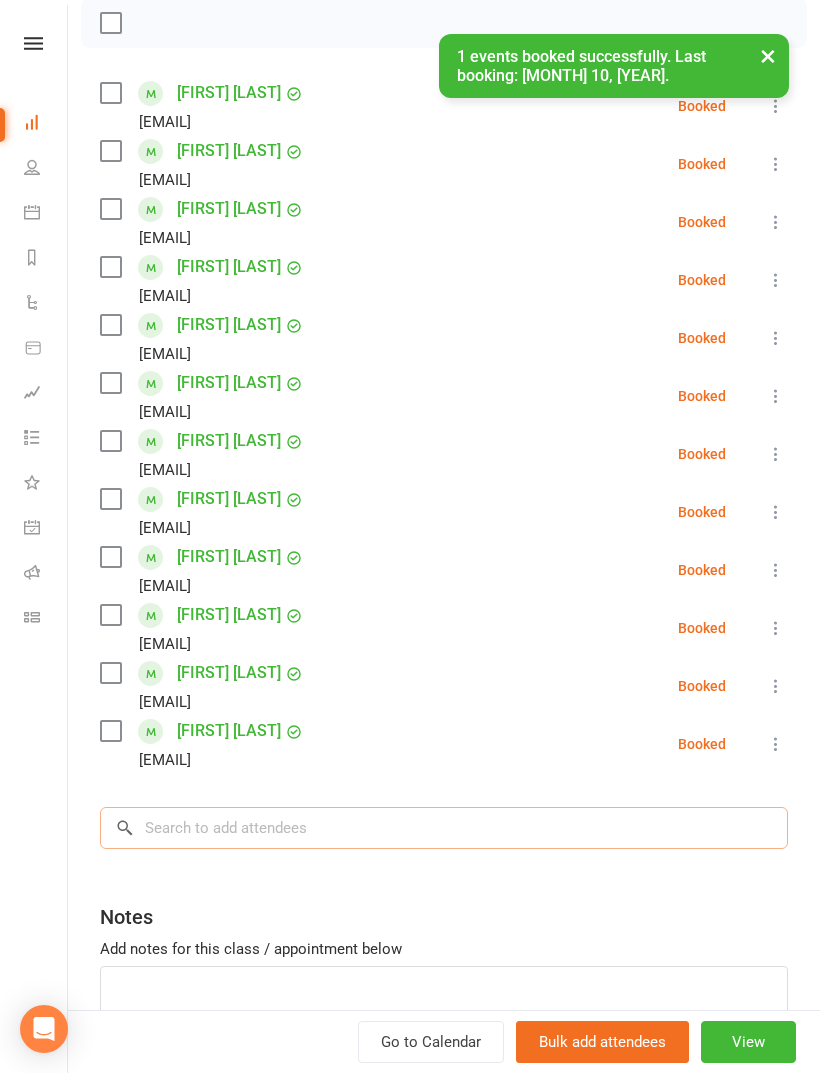 click at bounding box center [444, 828] 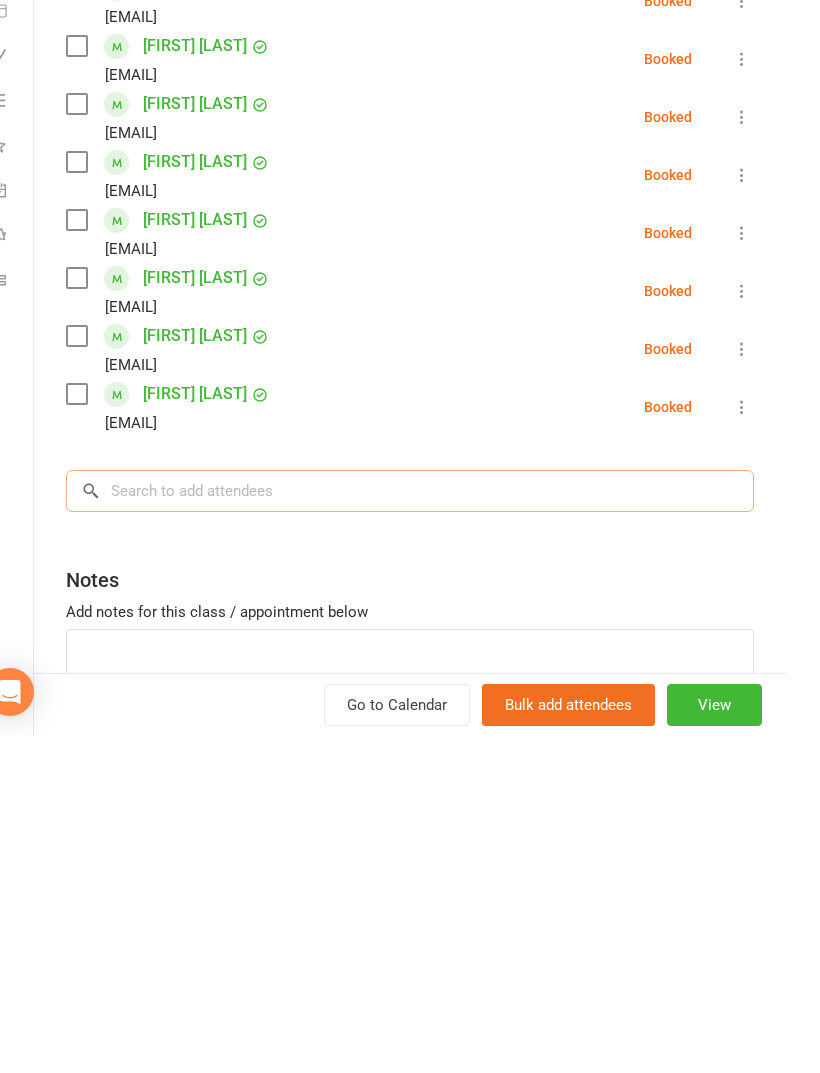 scroll, scrollTop: 1467, scrollLeft: 0, axis: vertical 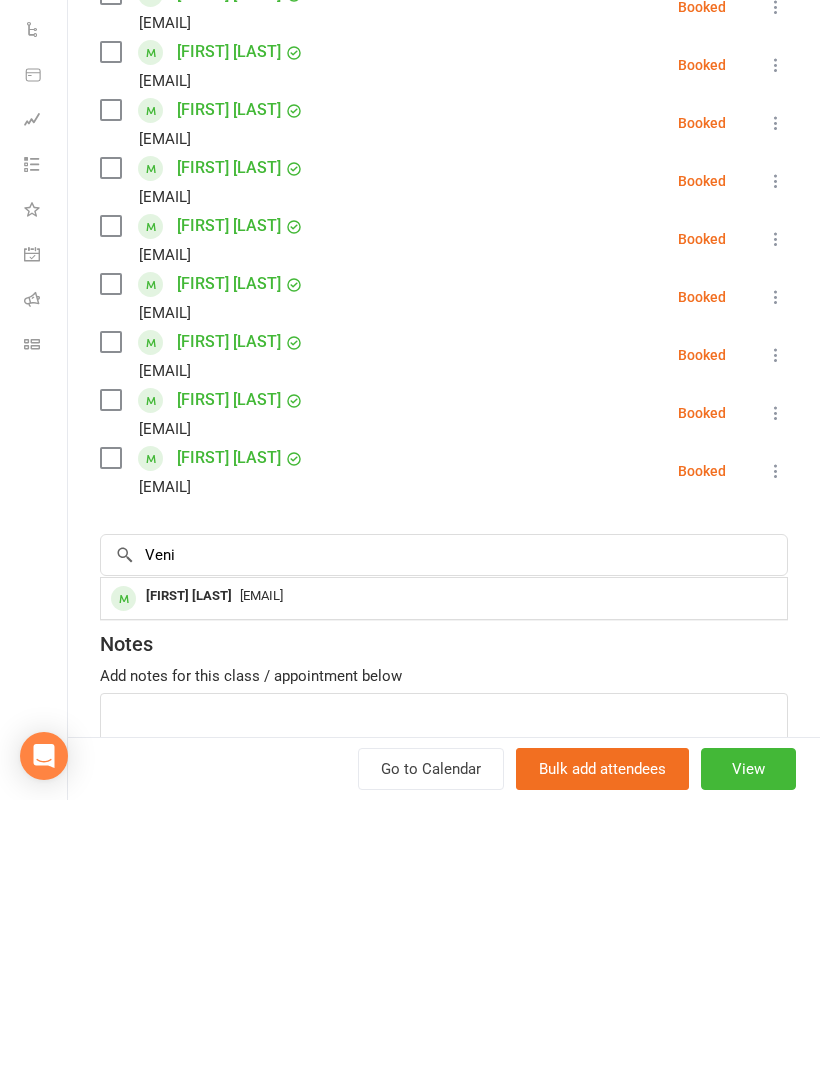 click on "[FIRST] [LAST]" at bounding box center [189, 869] 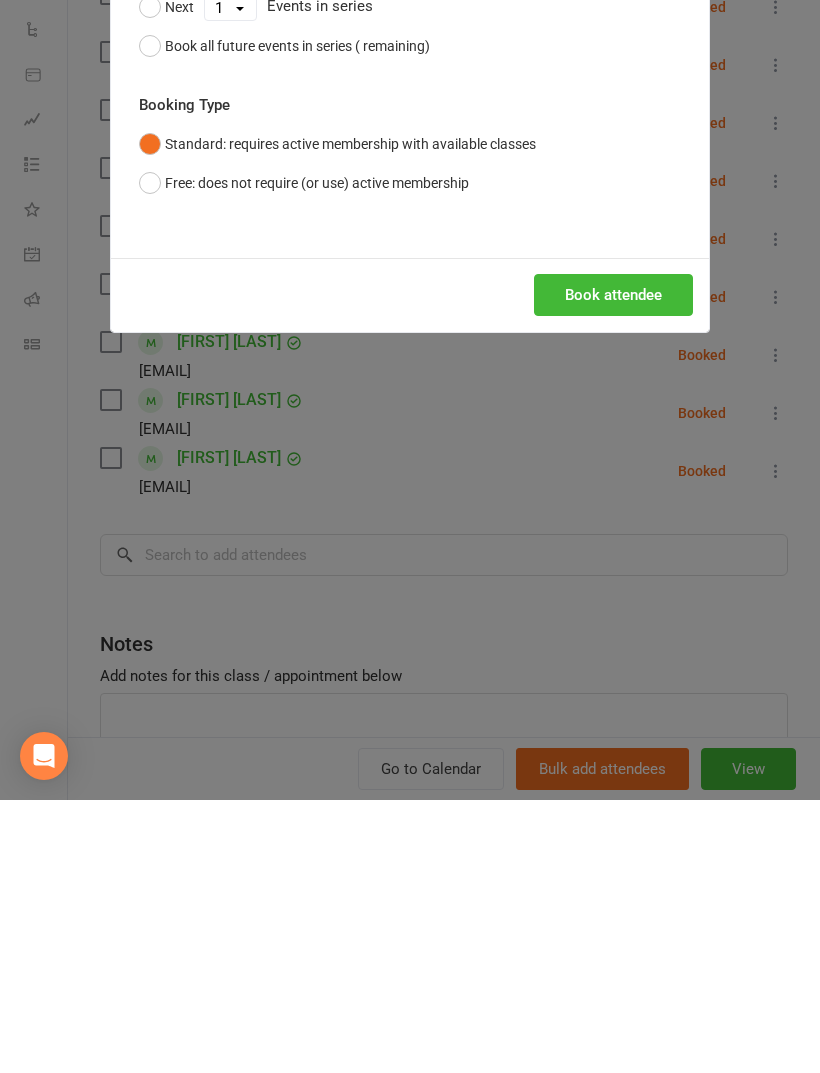 scroll, scrollTop: 1403, scrollLeft: 0, axis: vertical 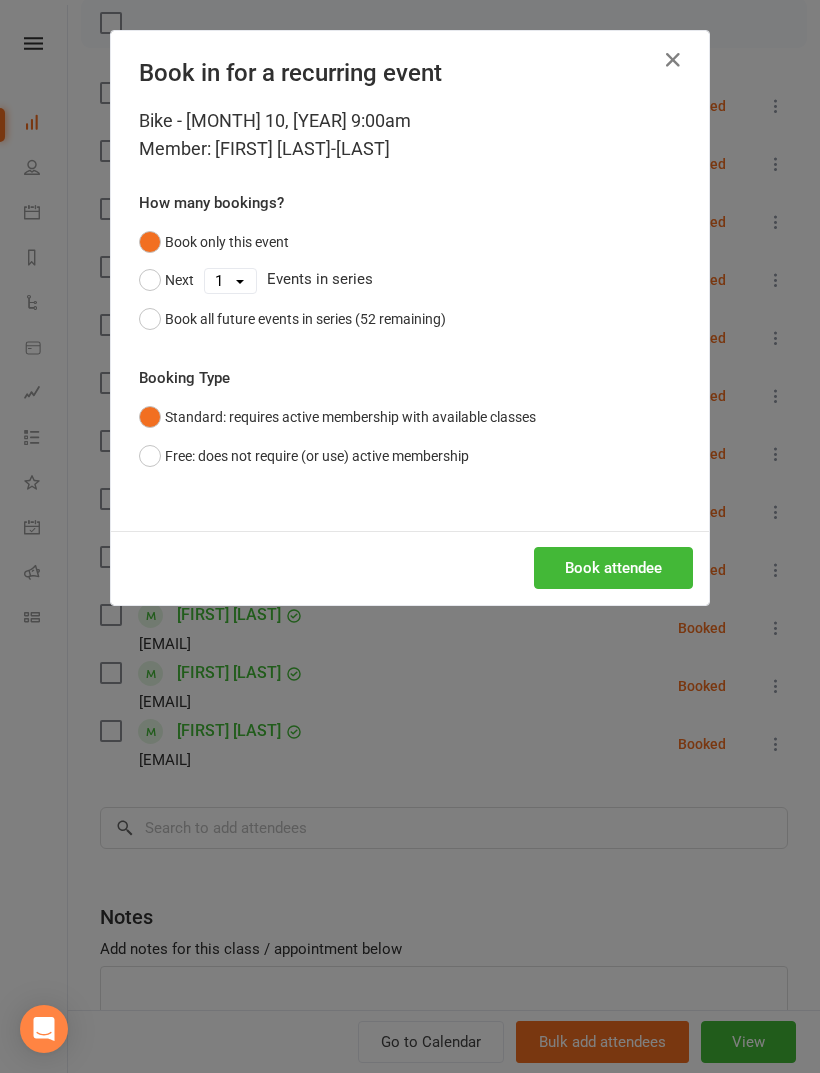 click on "Book attendee" at bounding box center (613, 568) 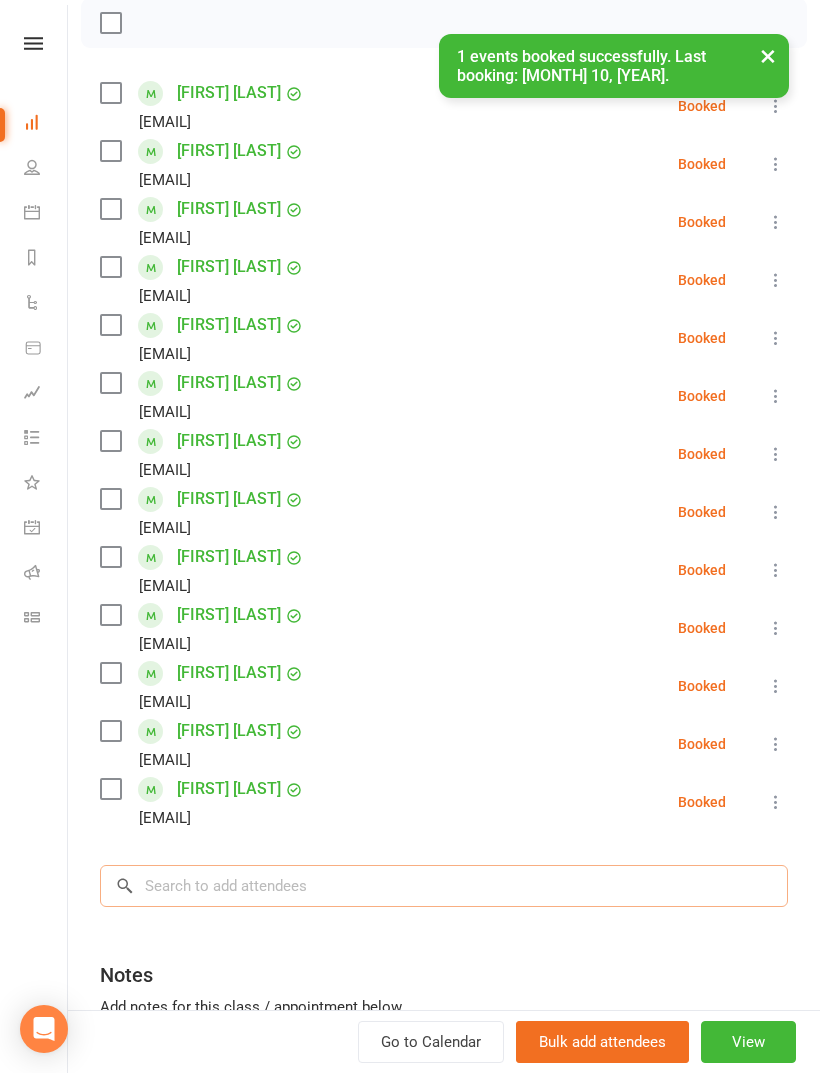 click at bounding box center (444, 886) 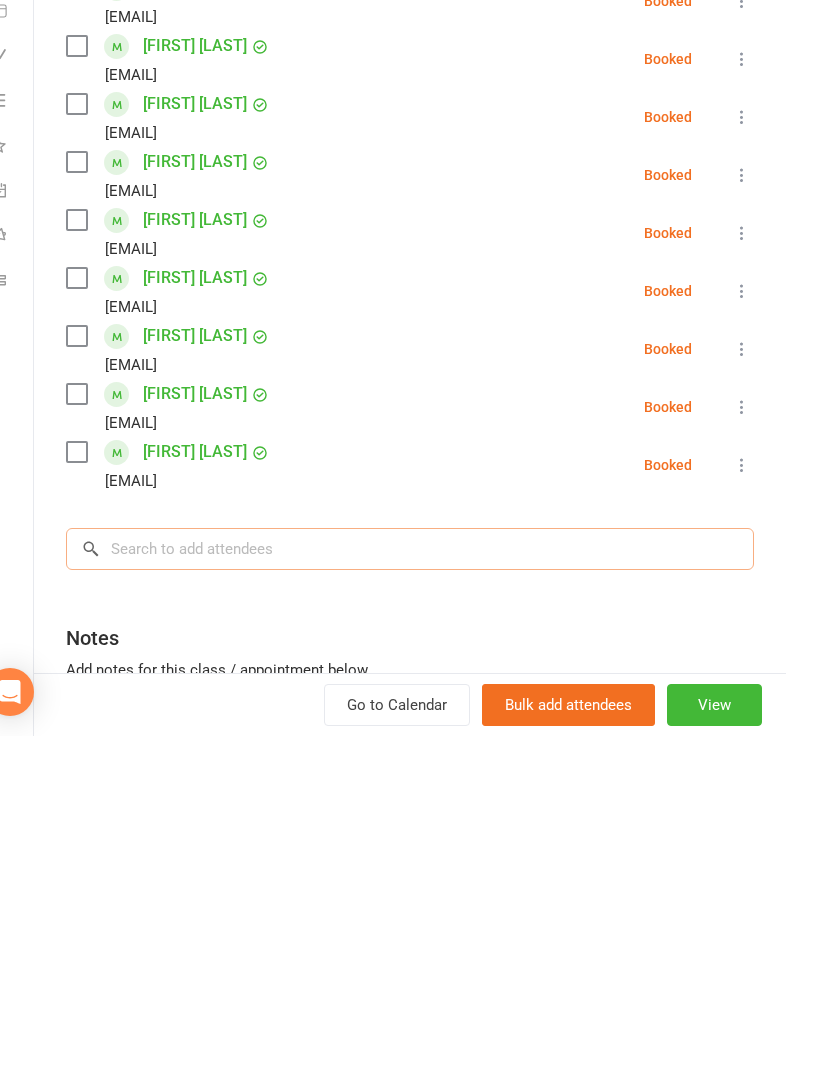 scroll, scrollTop: 1467, scrollLeft: 0, axis: vertical 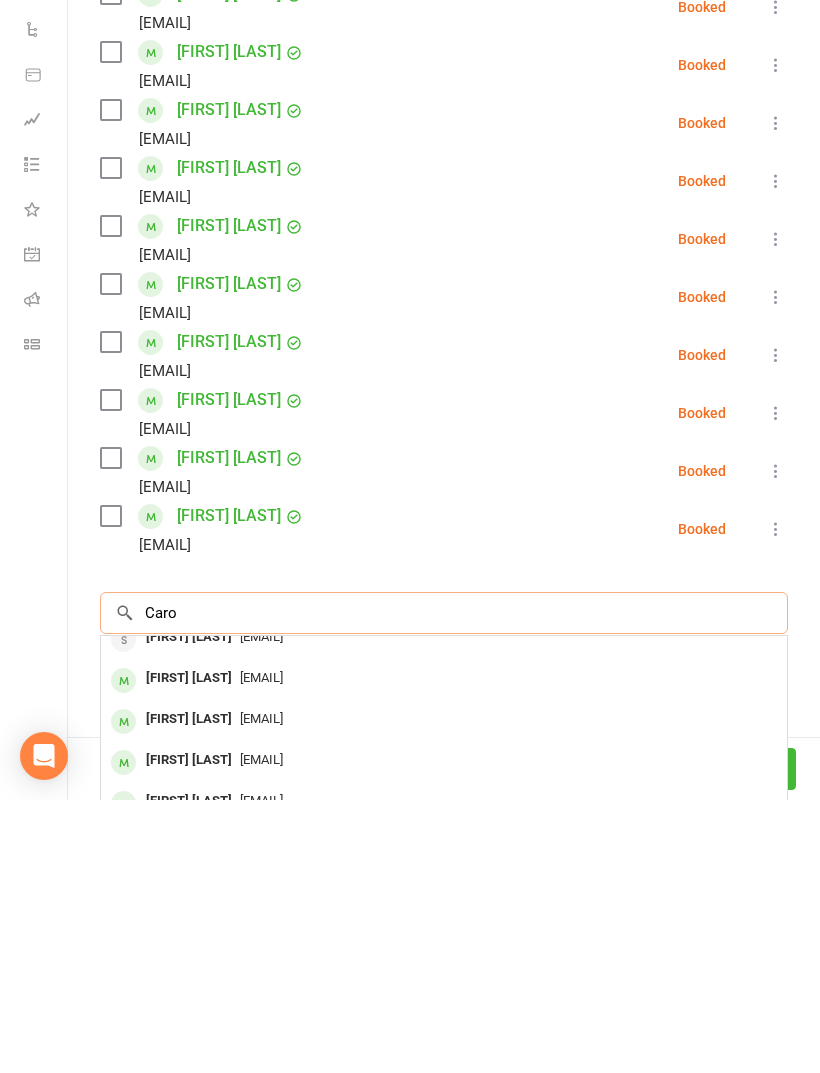 type on "Caro" 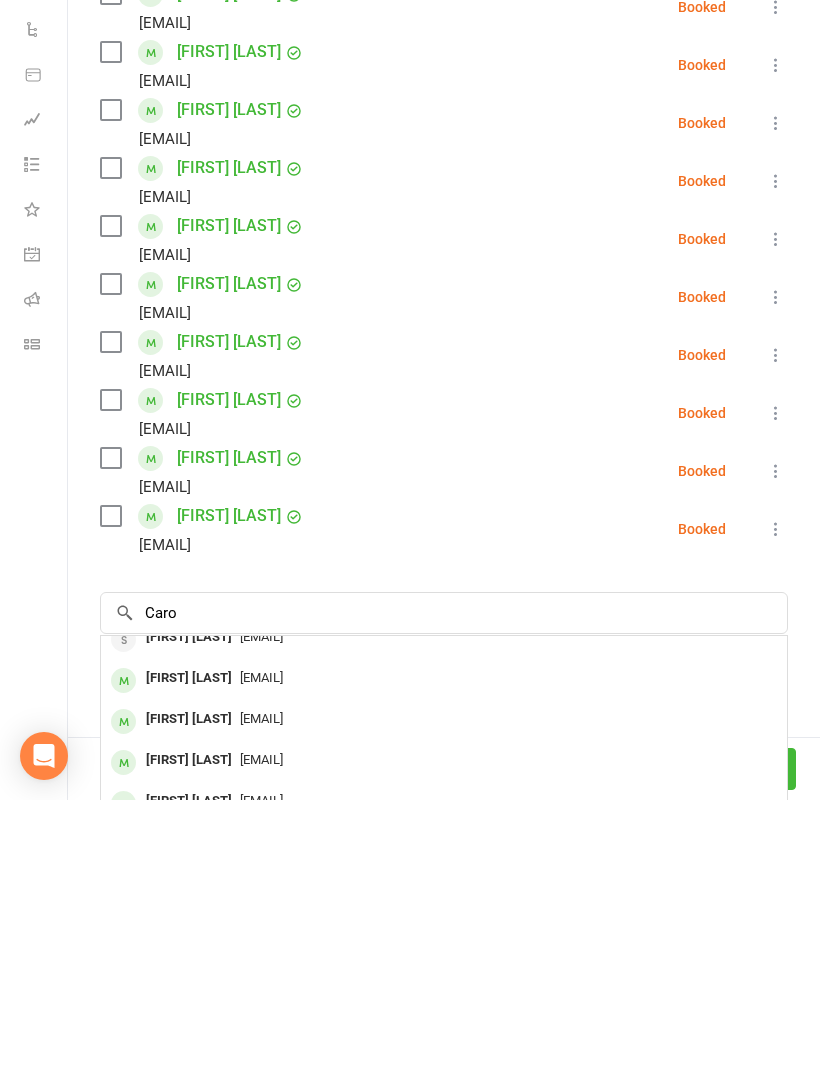 click on "[FIRST] [LAST]" at bounding box center [189, 828] 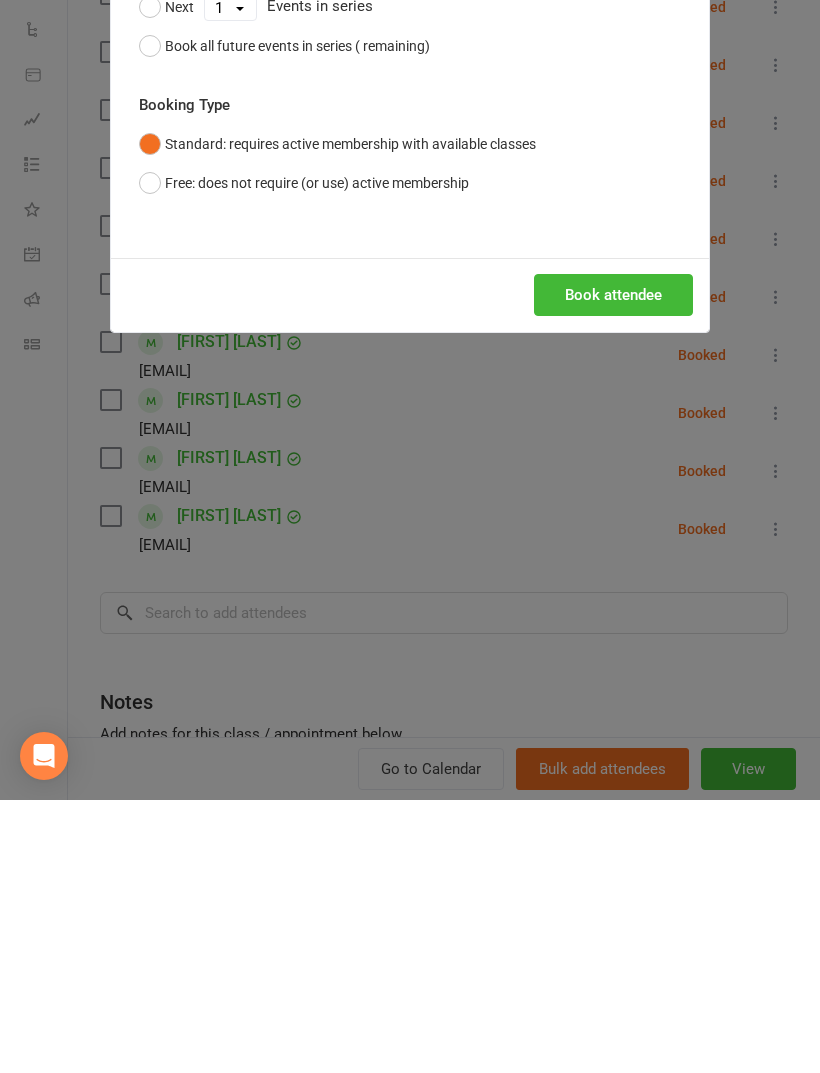scroll, scrollTop: 1403, scrollLeft: 0, axis: vertical 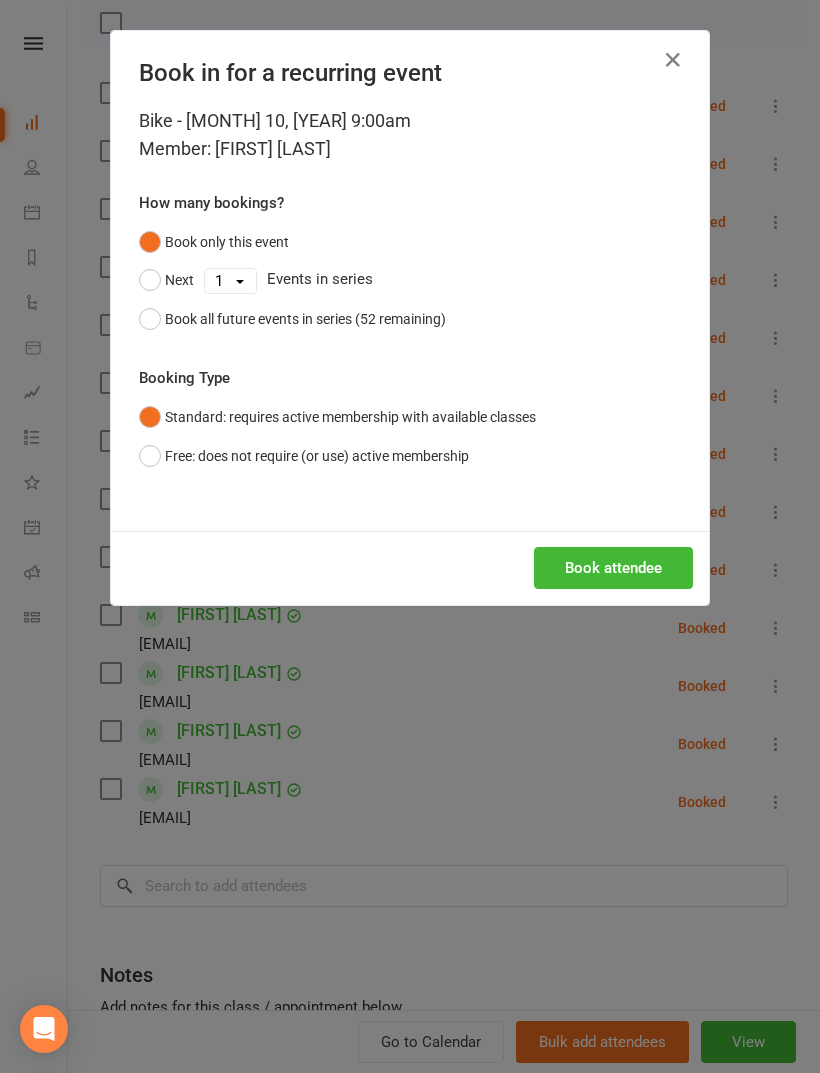 click on "Book attendee" at bounding box center [613, 568] 